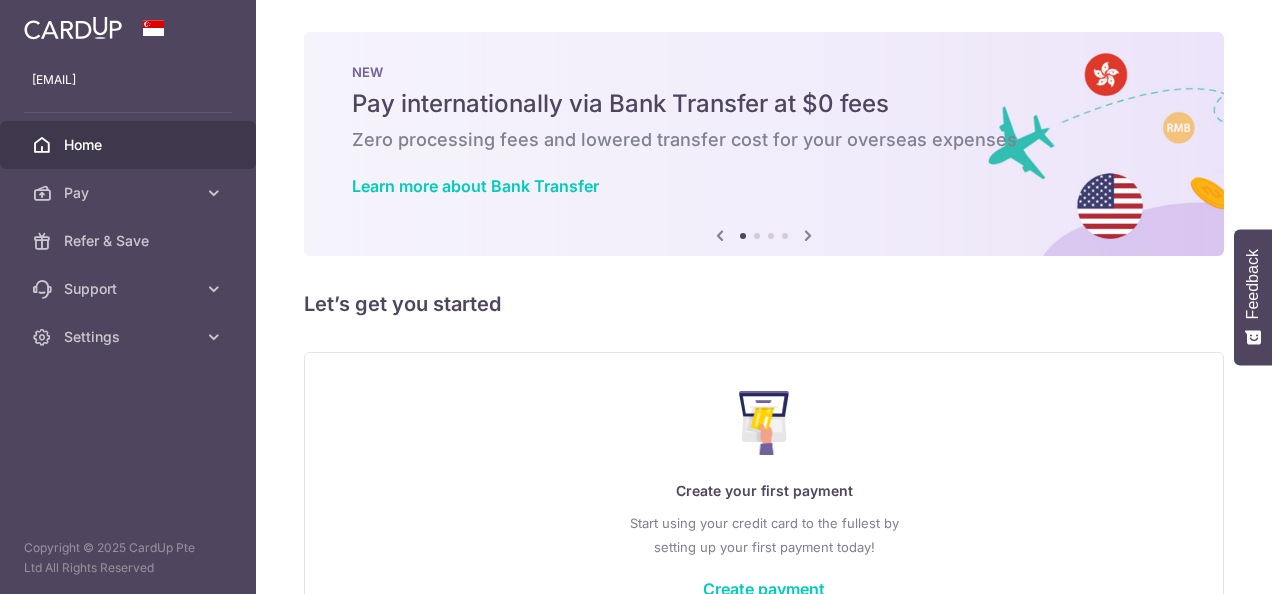 scroll, scrollTop: 0, scrollLeft: 0, axis: both 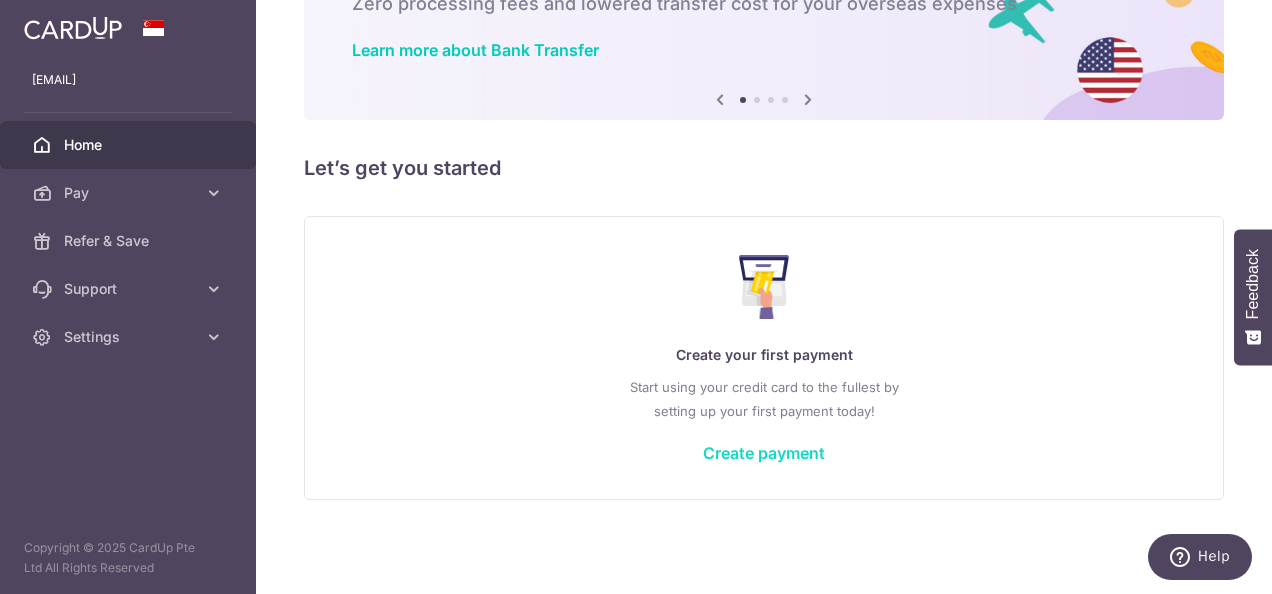 click on "Create payment" at bounding box center [764, 453] 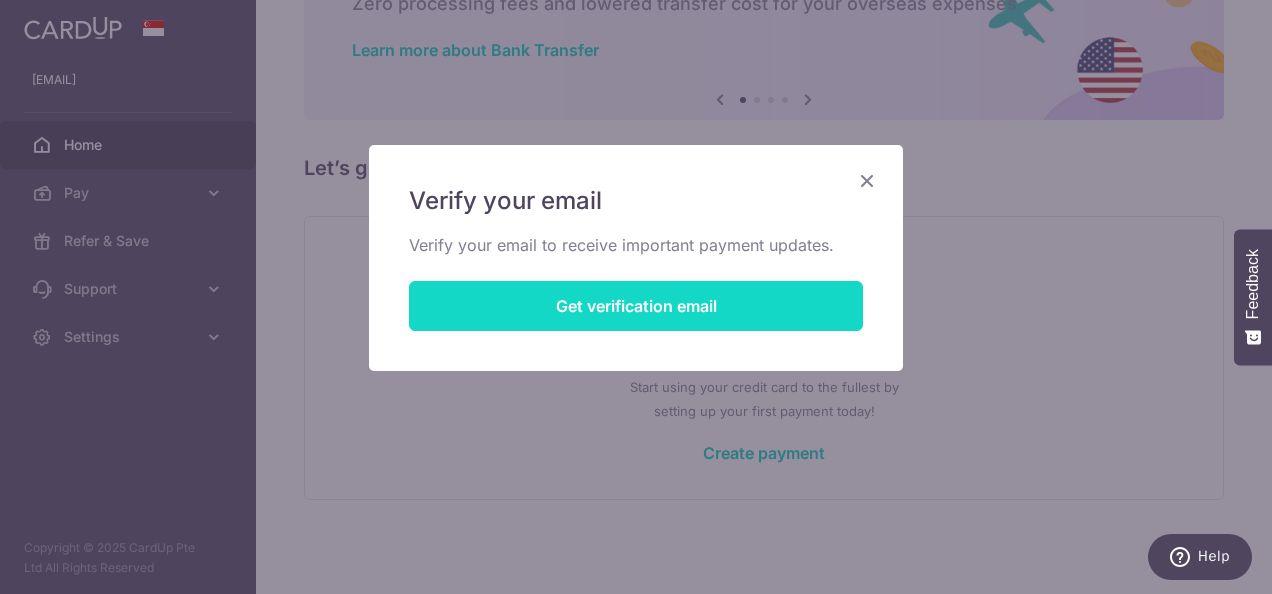 click on "Get verification email" at bounding box center (636, 306) 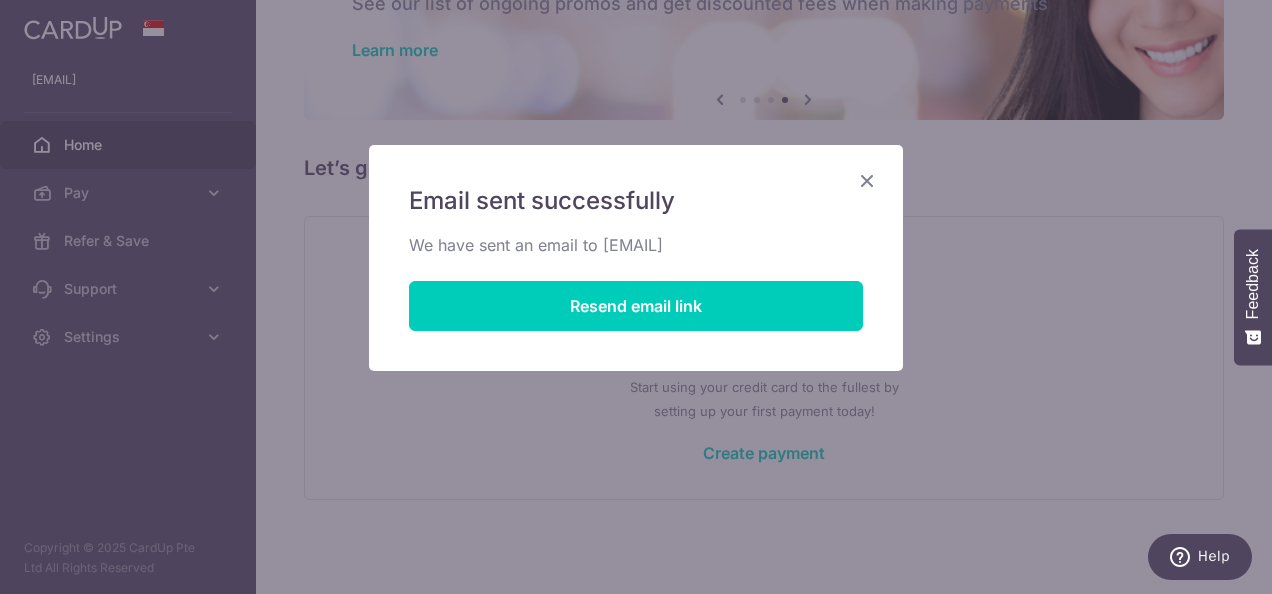 click at bounding box center (867, 180) 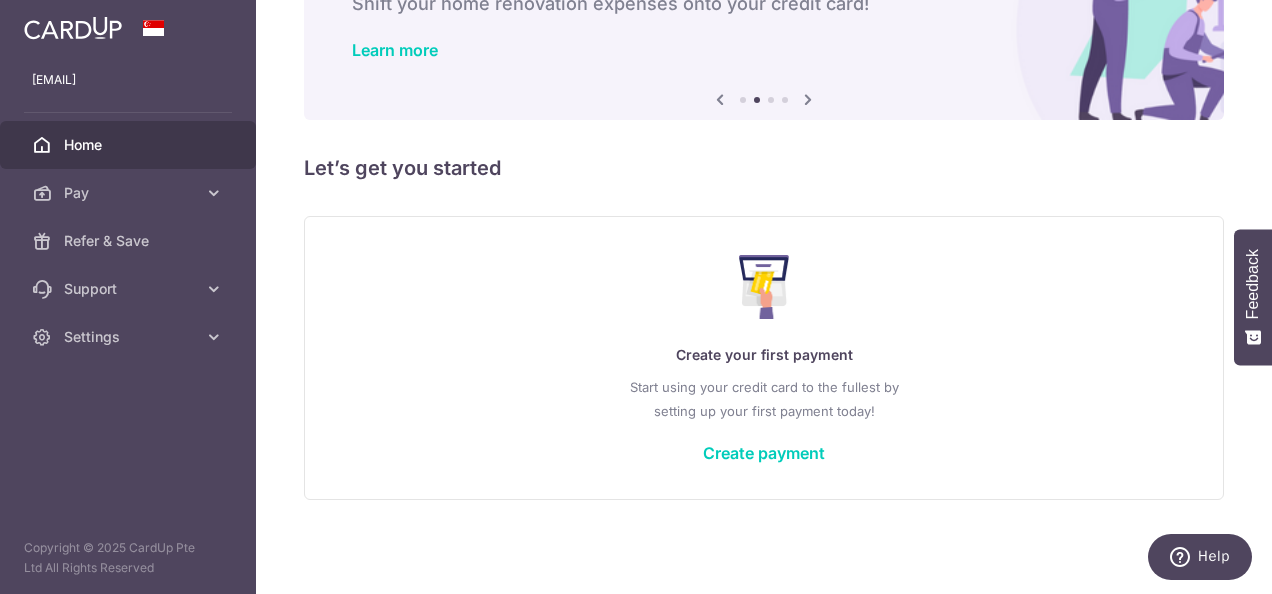 scroll, scrollTop: 0, scrollLeft: 0, axis: both 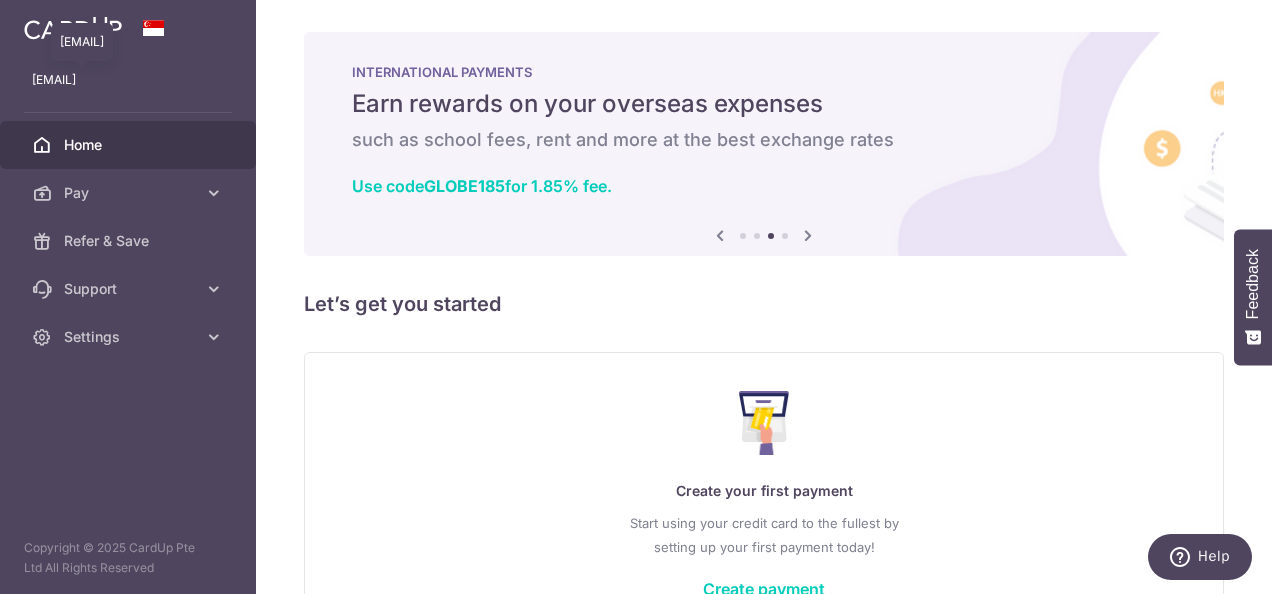 click on "joselingtyp@yahoo.com" at bounding box center (128, 80) 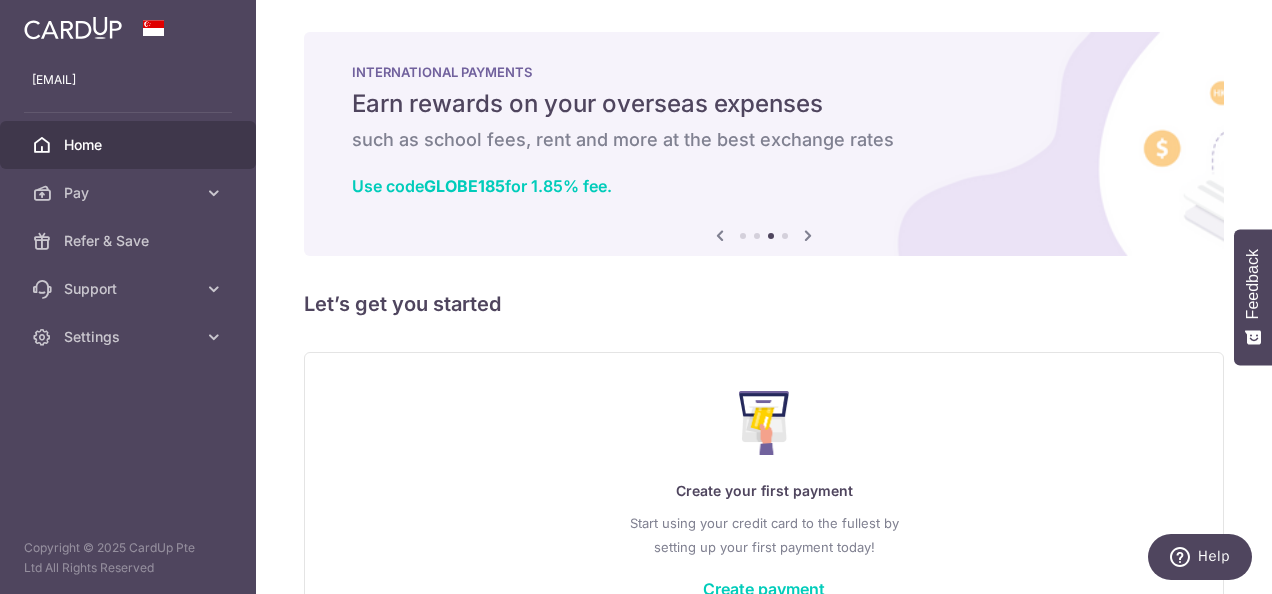 scroll, scrollTop: 136, scrollLeft: 0, axis: vertical 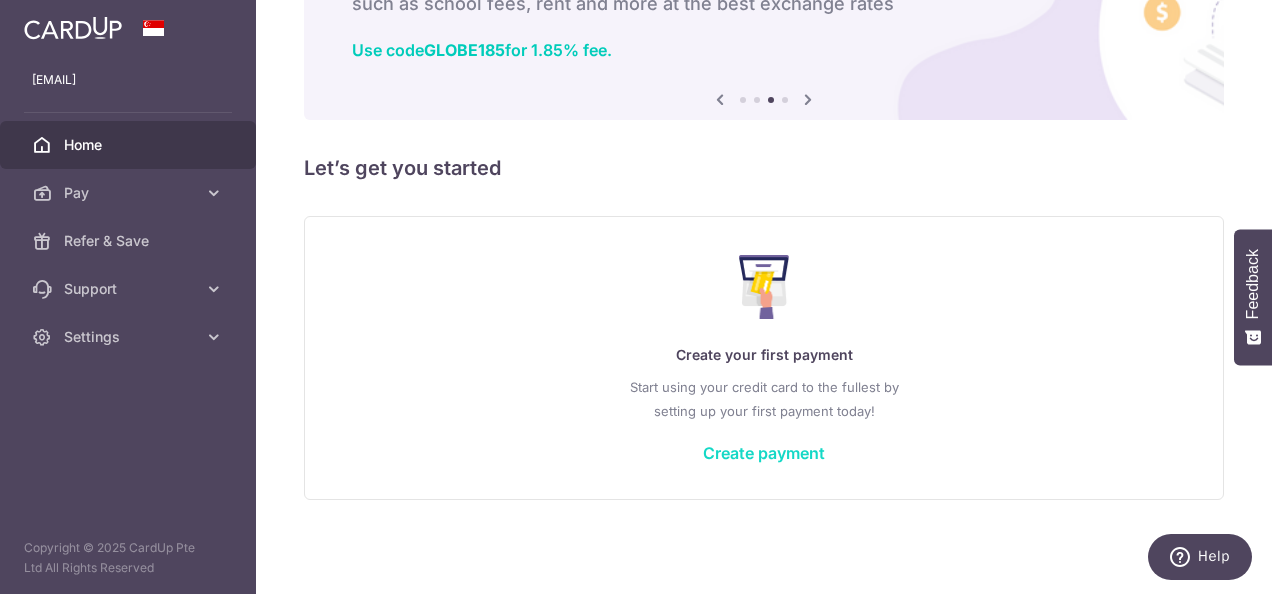 click on "Create payment" at bounding box center [764, 453] 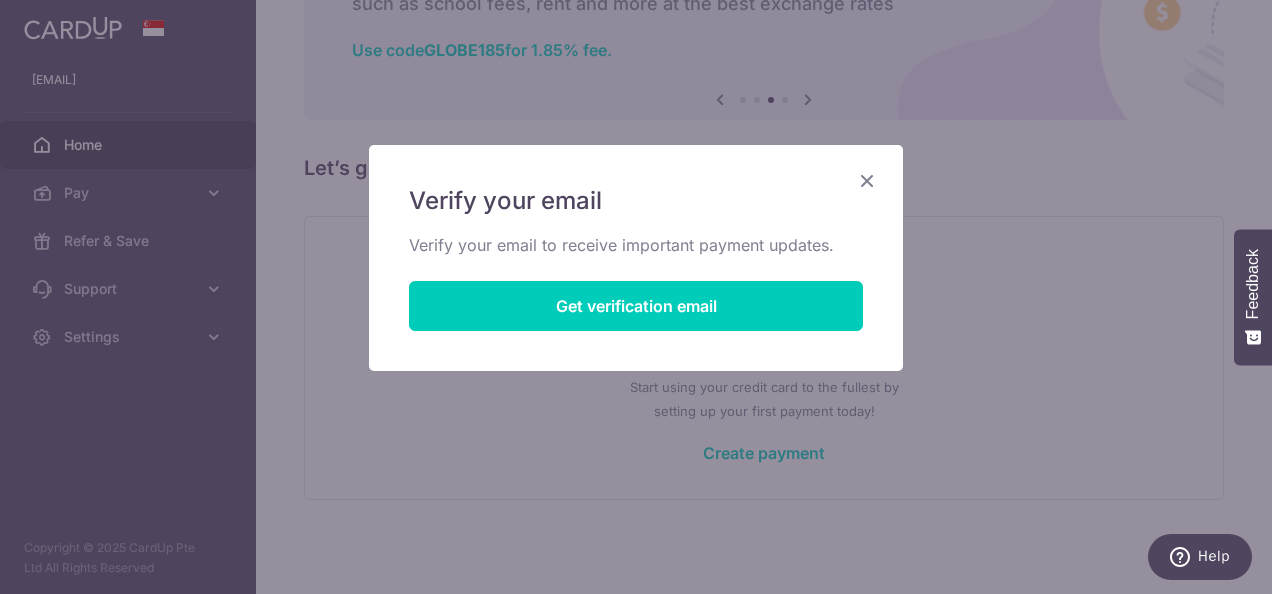 click at bounding box center [867, 180] 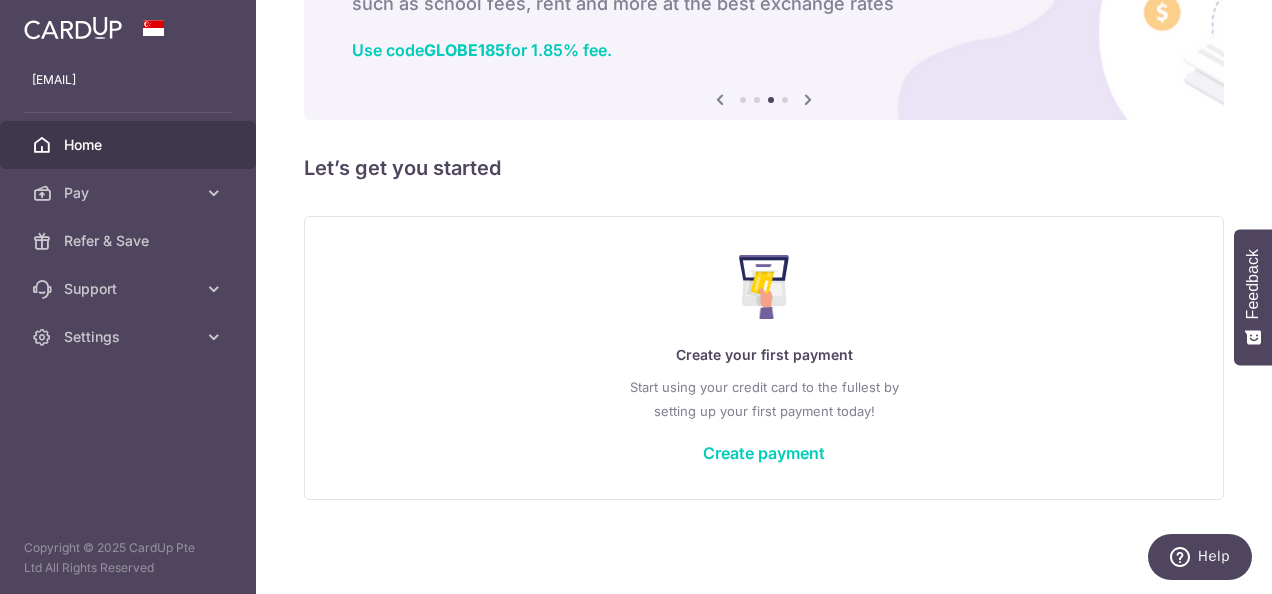 scroll, scrollTop: 0, scrollLeft: 0, axis: both 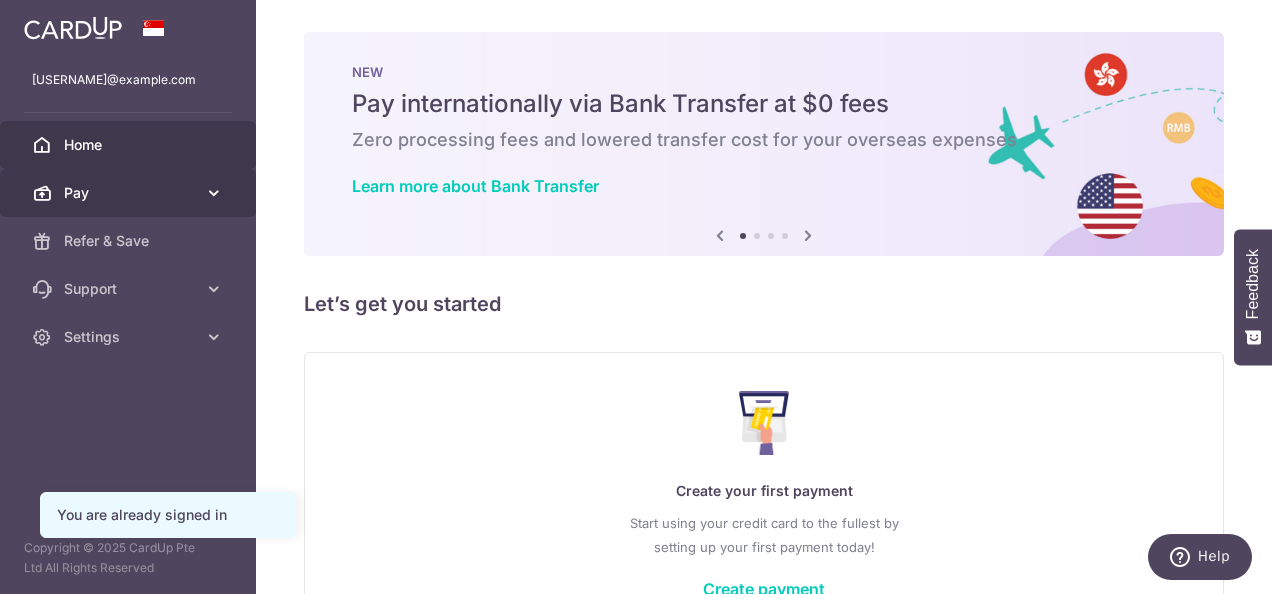 click on "Pay" at bounding box center [130, 193] 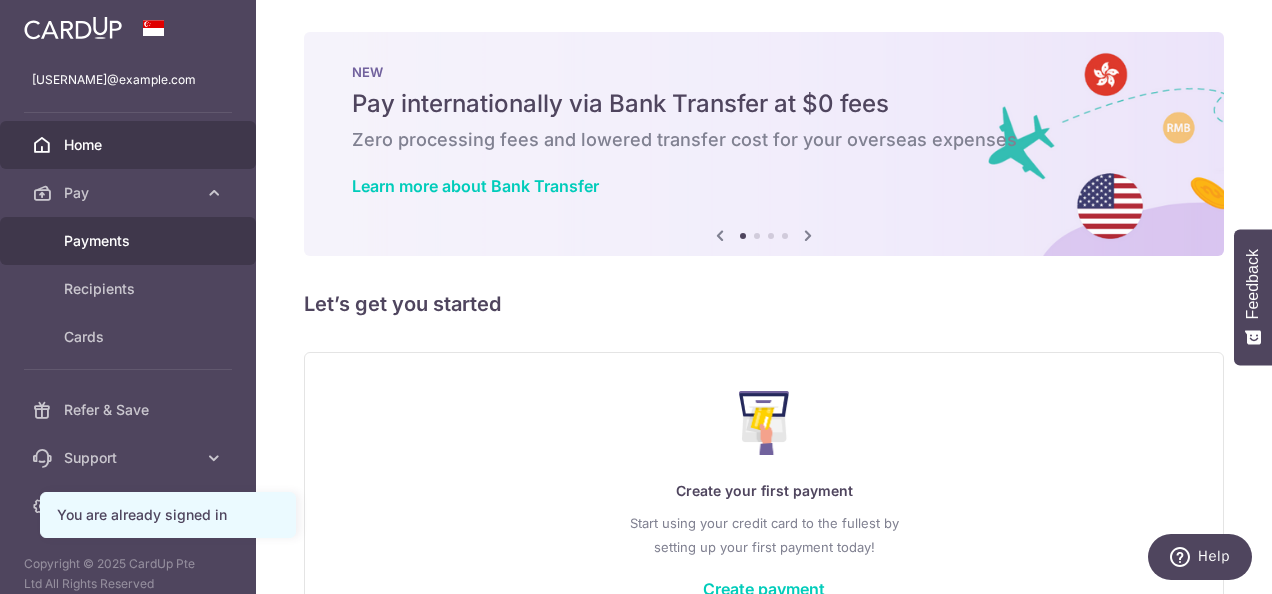click on "Payments" at bounding box center [130, 241] 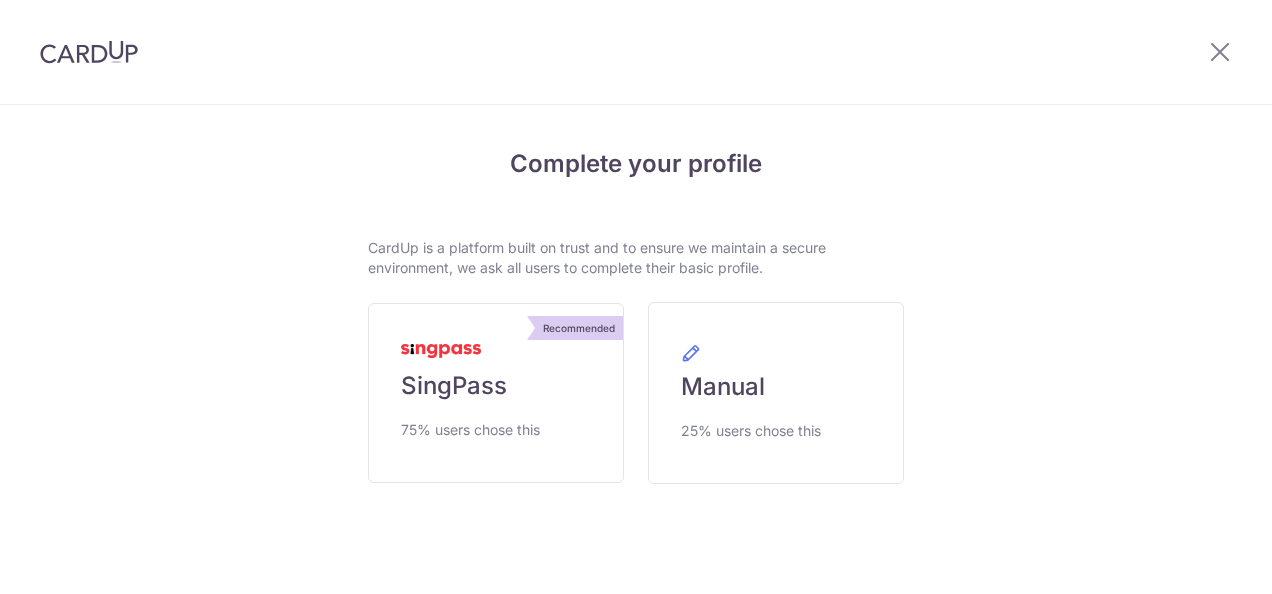 scroll, scrollTop: 0, scrollLeft: 0, axis: both 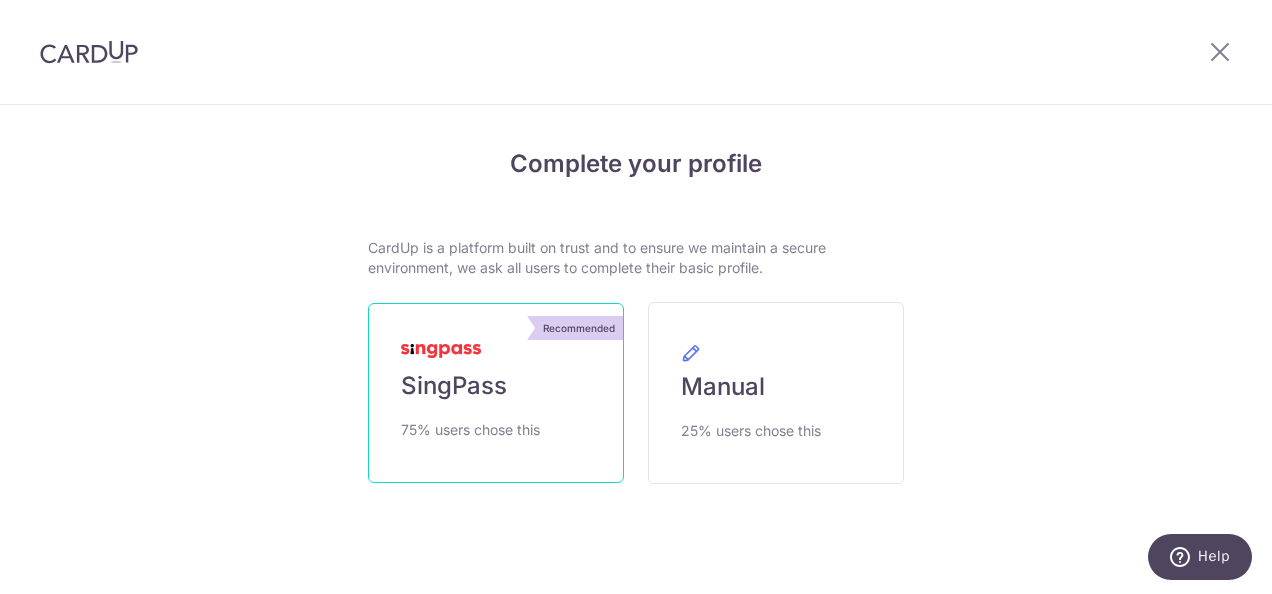 click on "SingPass" at bounding box center [454, 386] 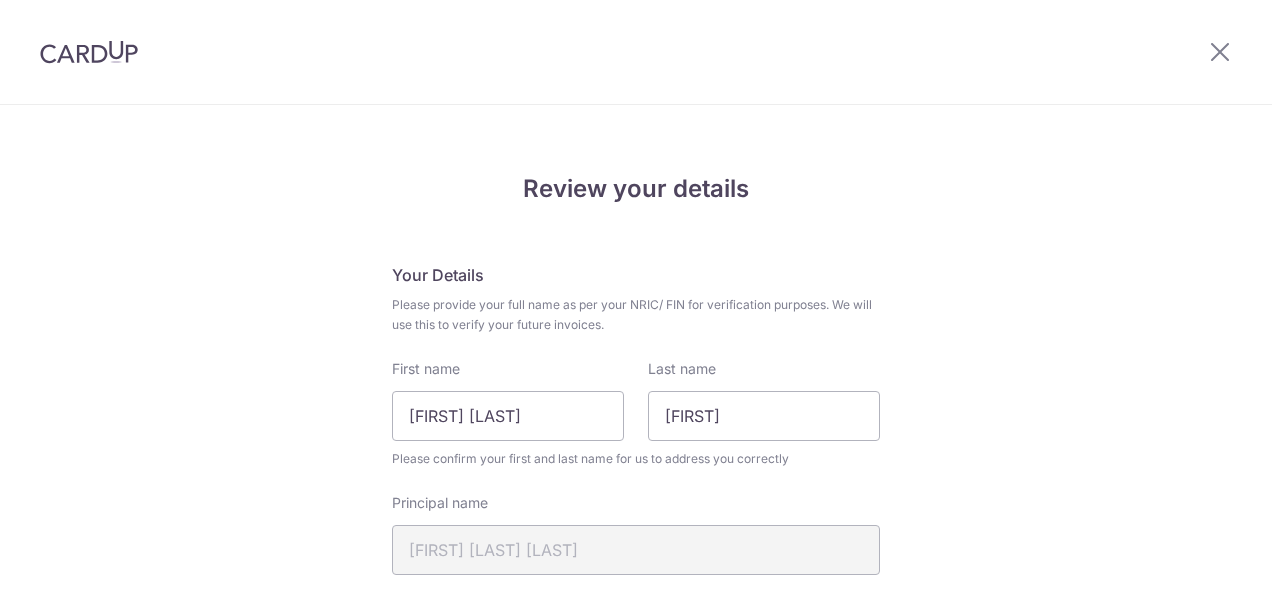 scroll, scrollTop: 0, scrollLeft: 0, axis: both 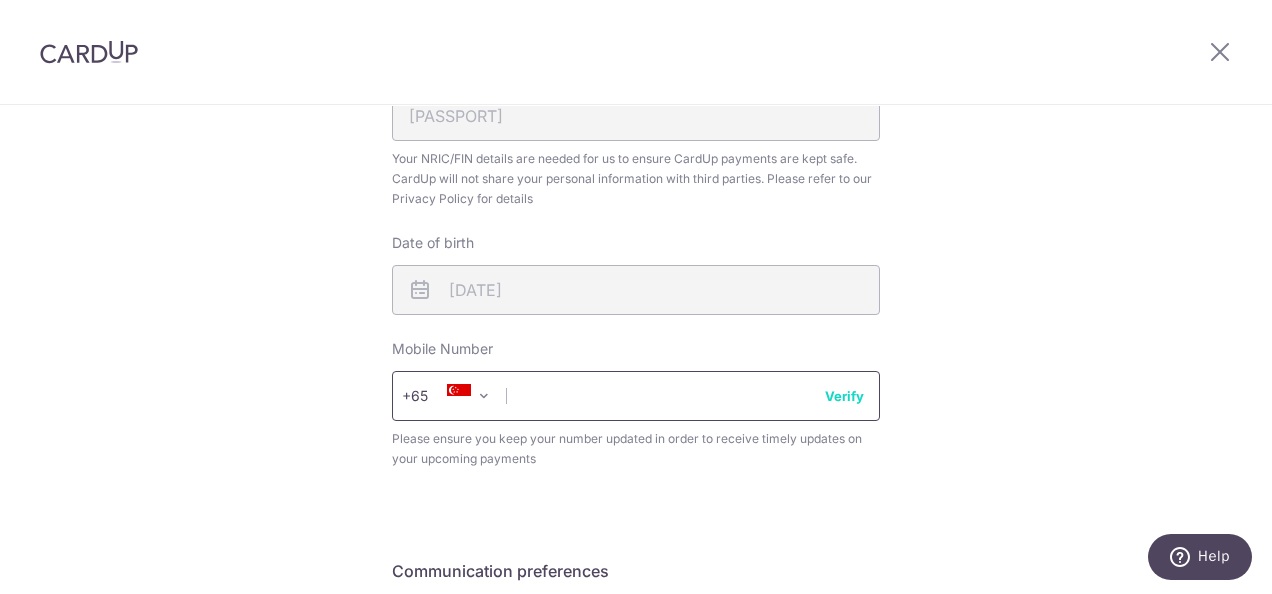 click at bounding box center [636, 396] 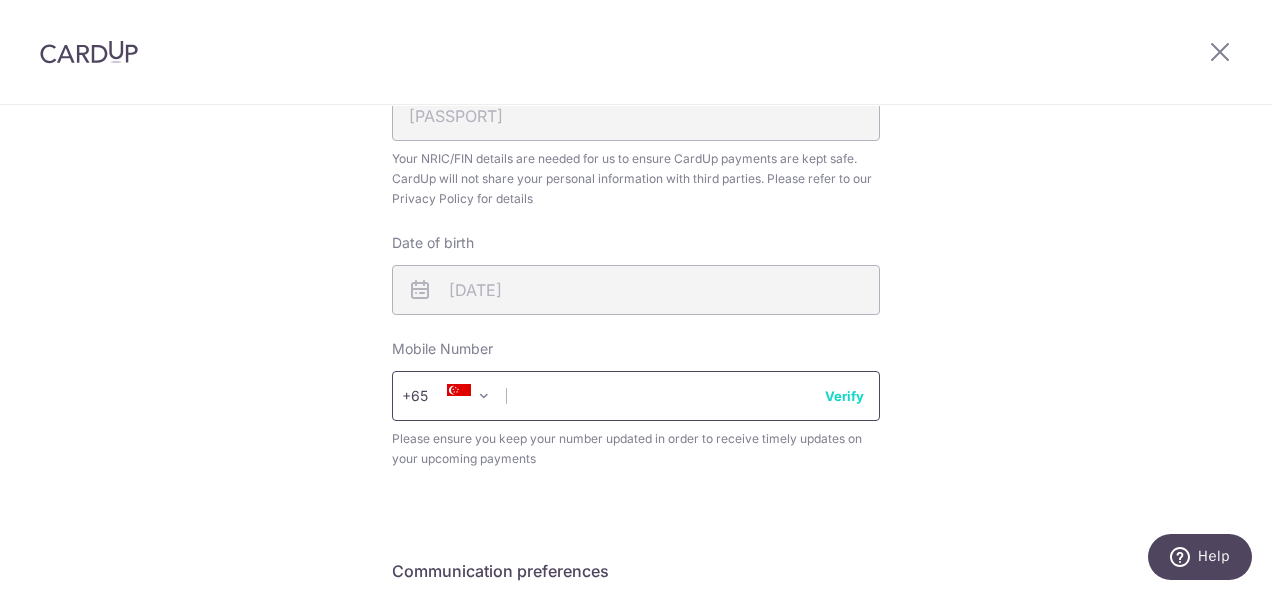 type on "97688638" 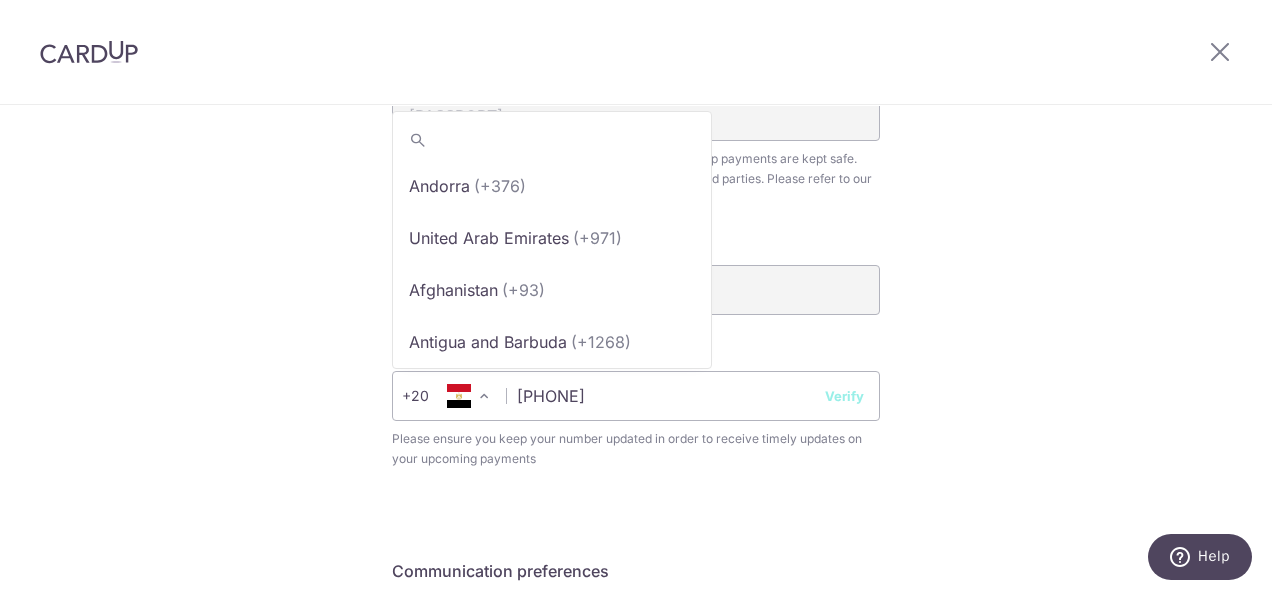 click at bounding box center [484, 396] 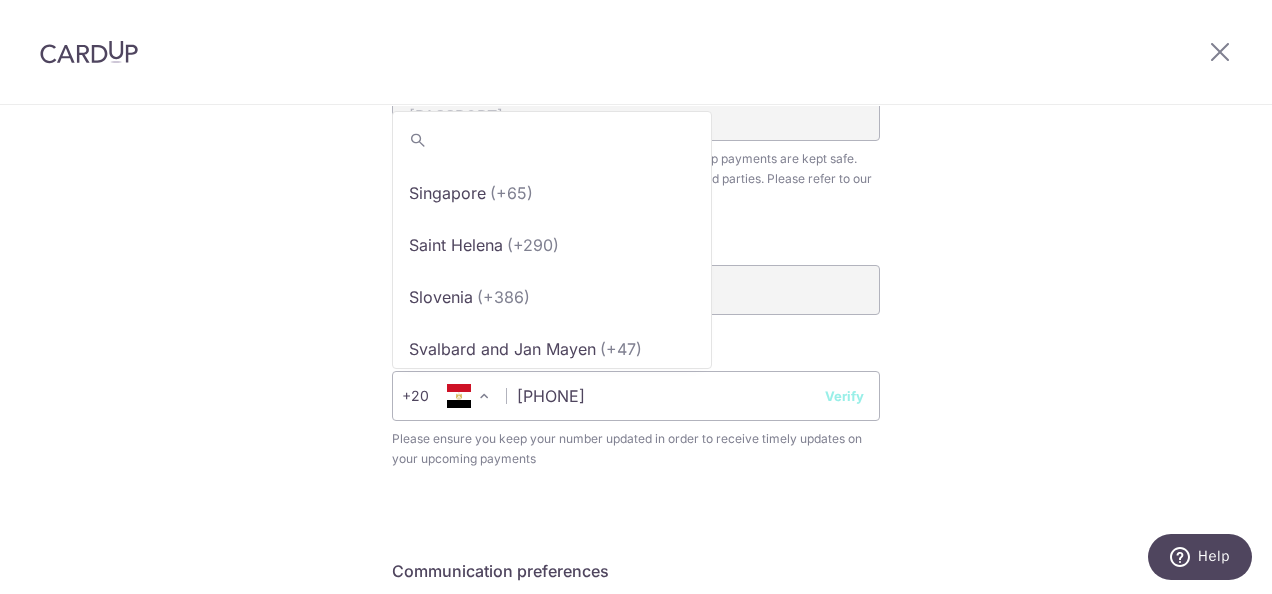 scroll, scrollTop: 10322, scrollLeft: 0, axis: vertical 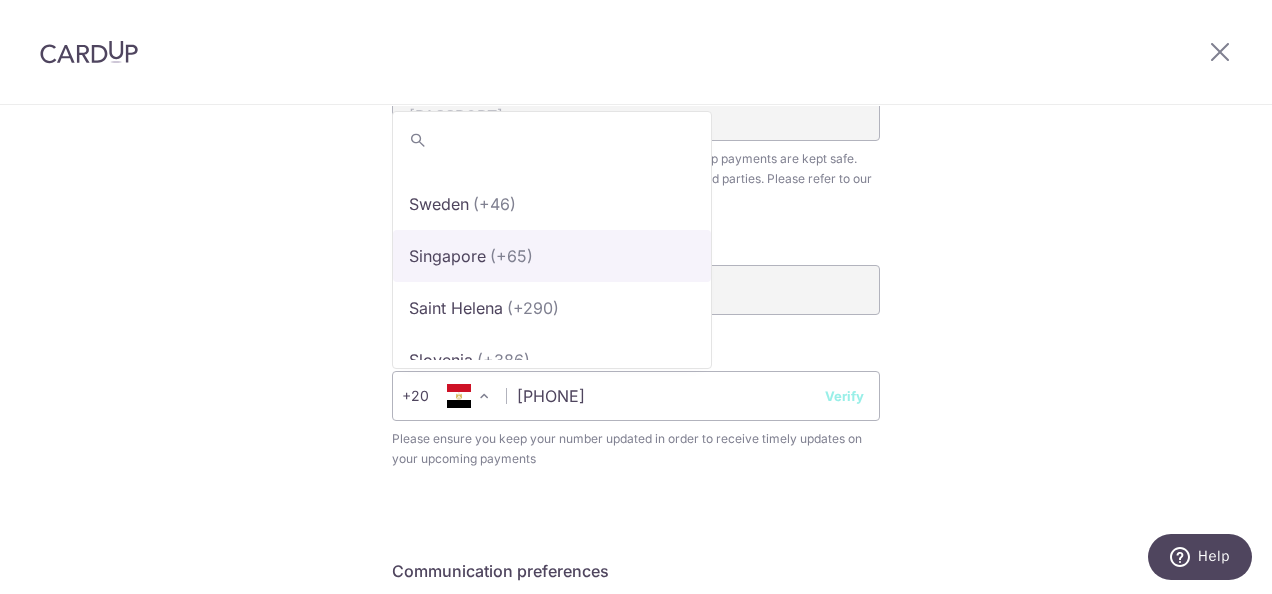 select on "199" 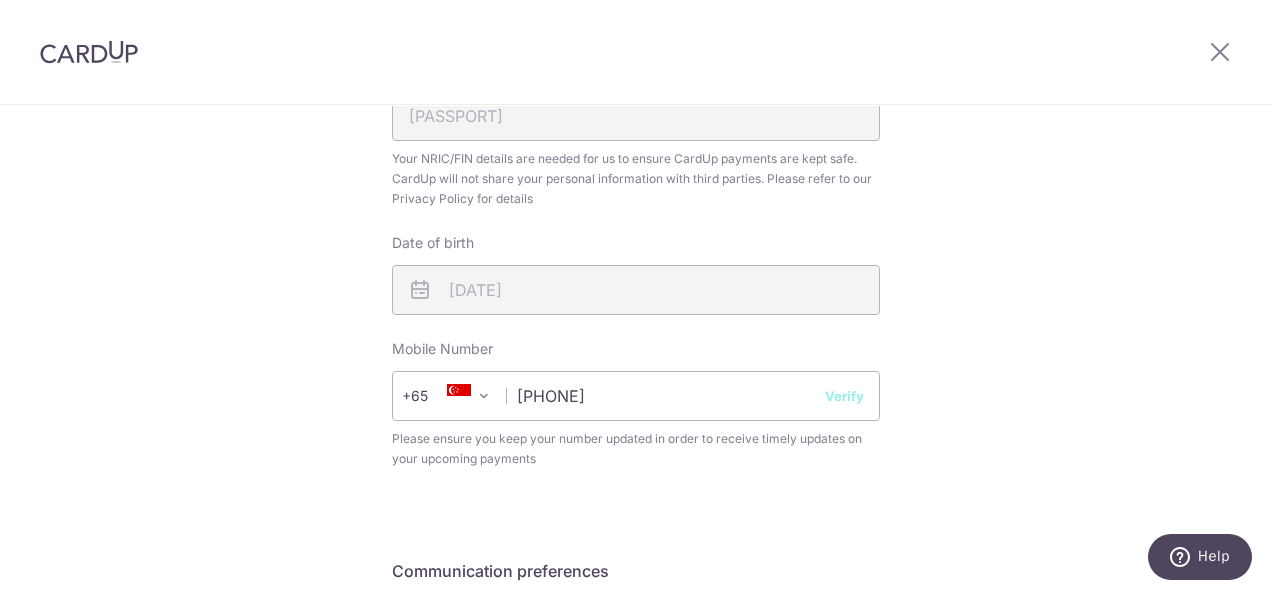 click on "Verify" at bounding box center [844, 396] 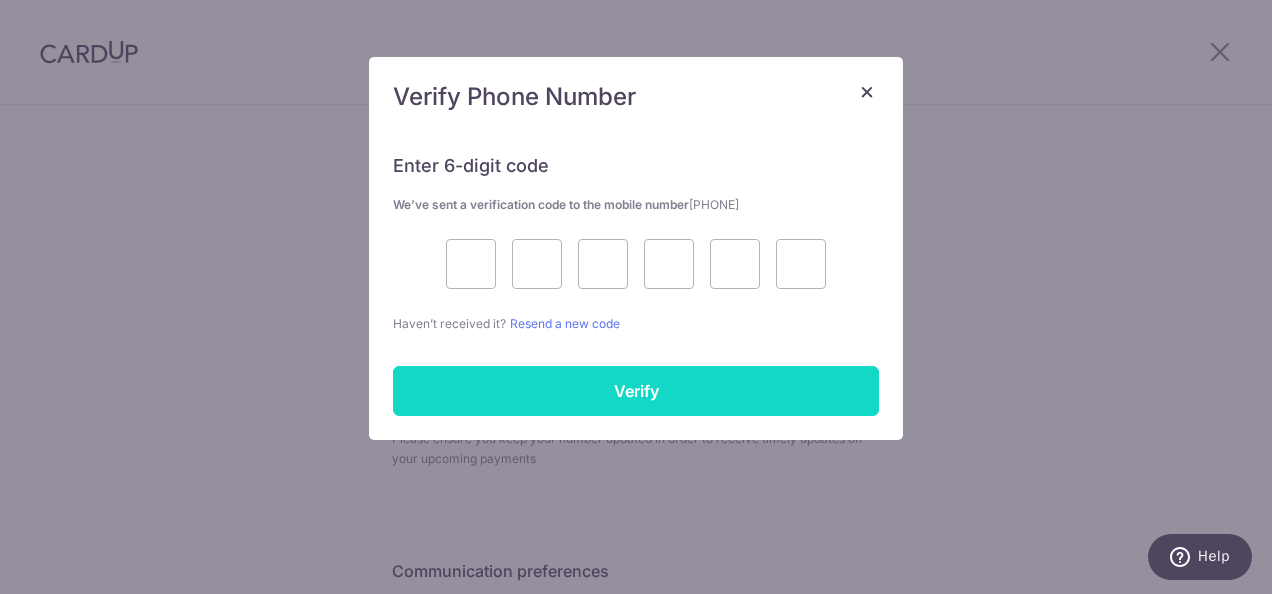 click on "Verify" at bounding box center [636, 391] 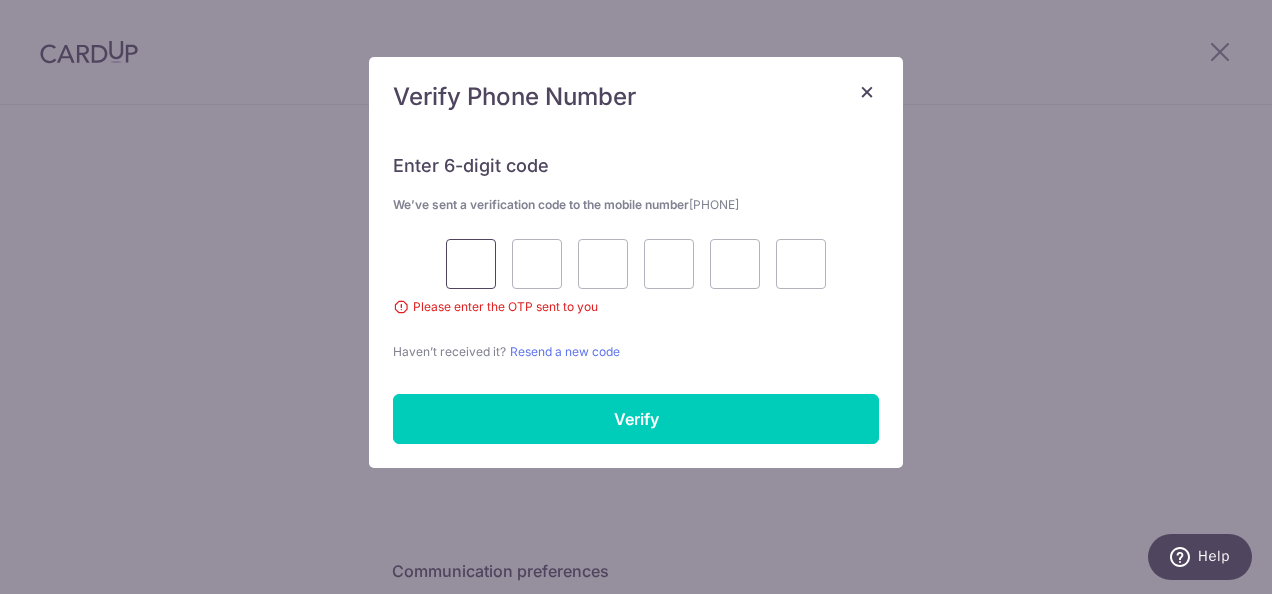 click at bounding box center [471, 264] 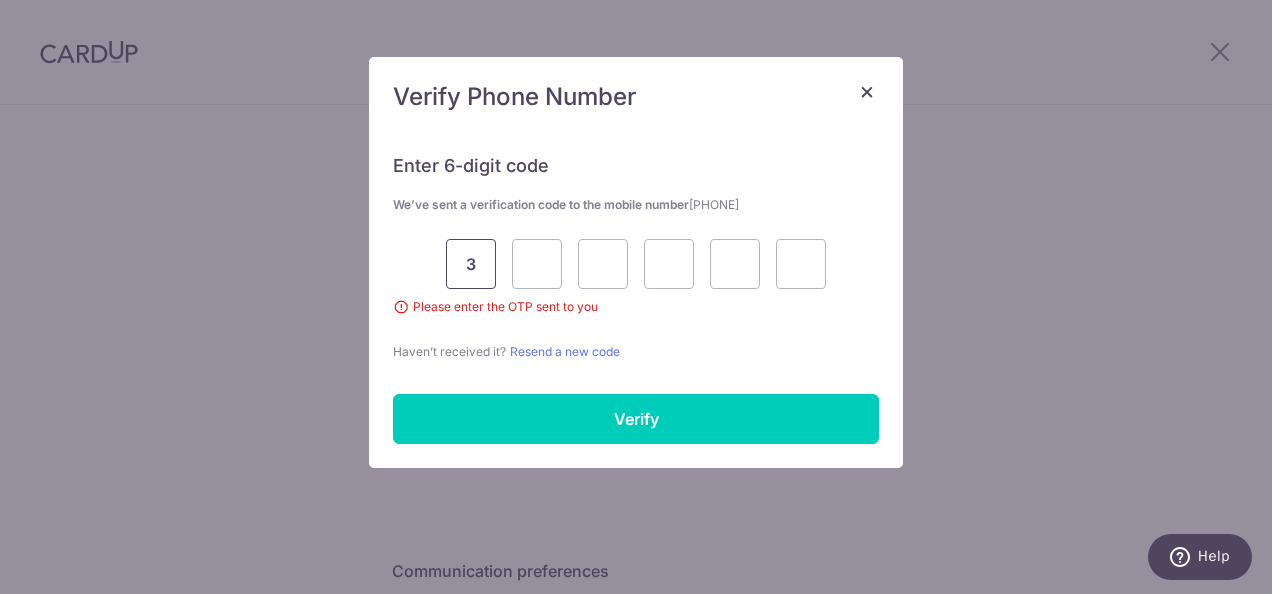 type on "3" 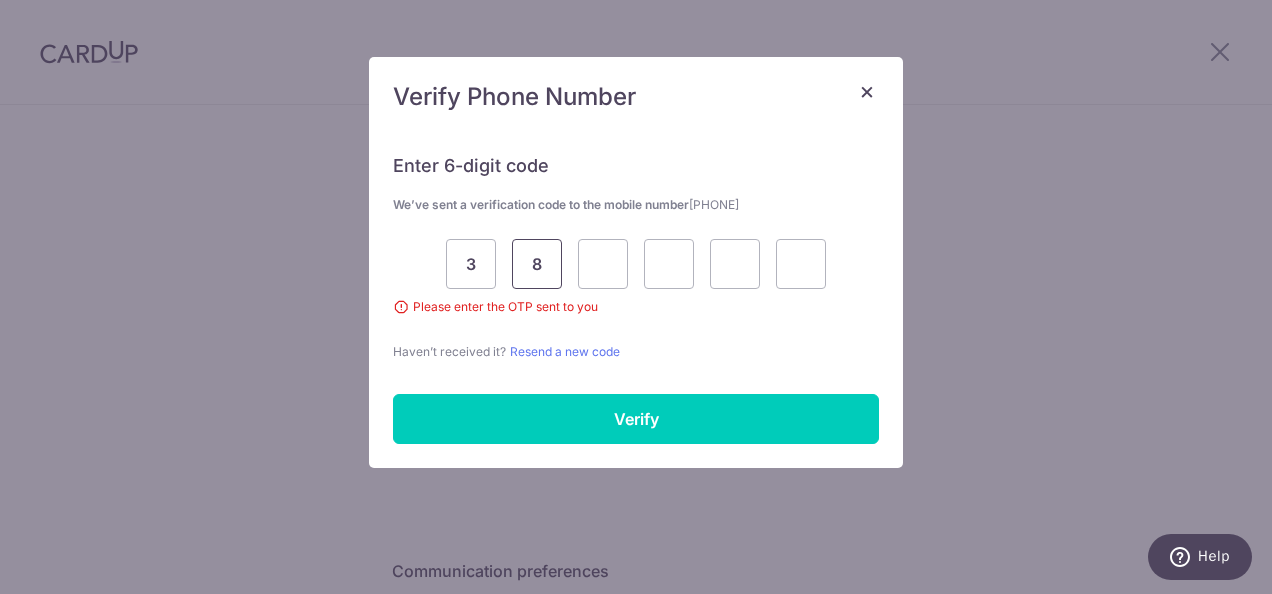 type on "8" 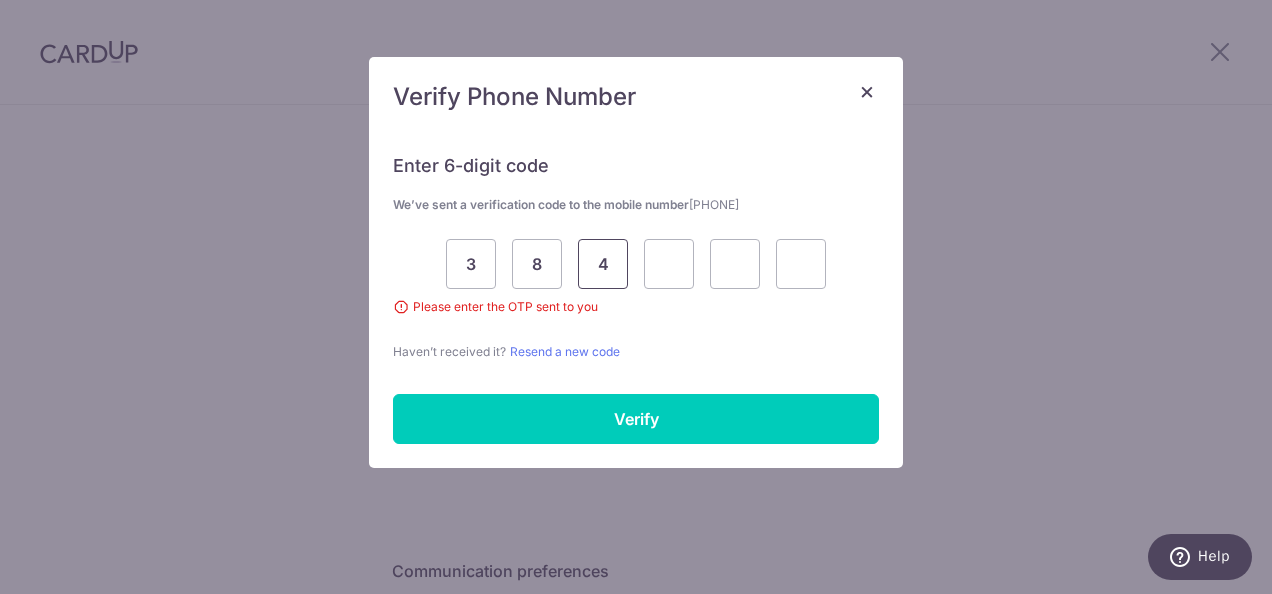 type on "4" 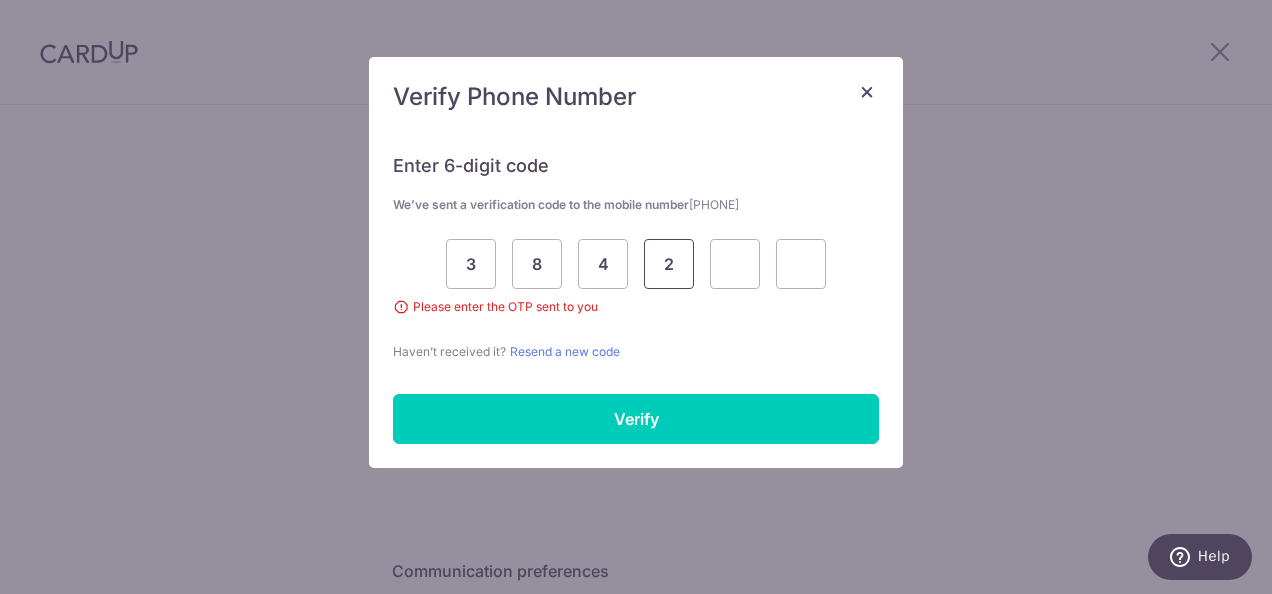 type on "2" 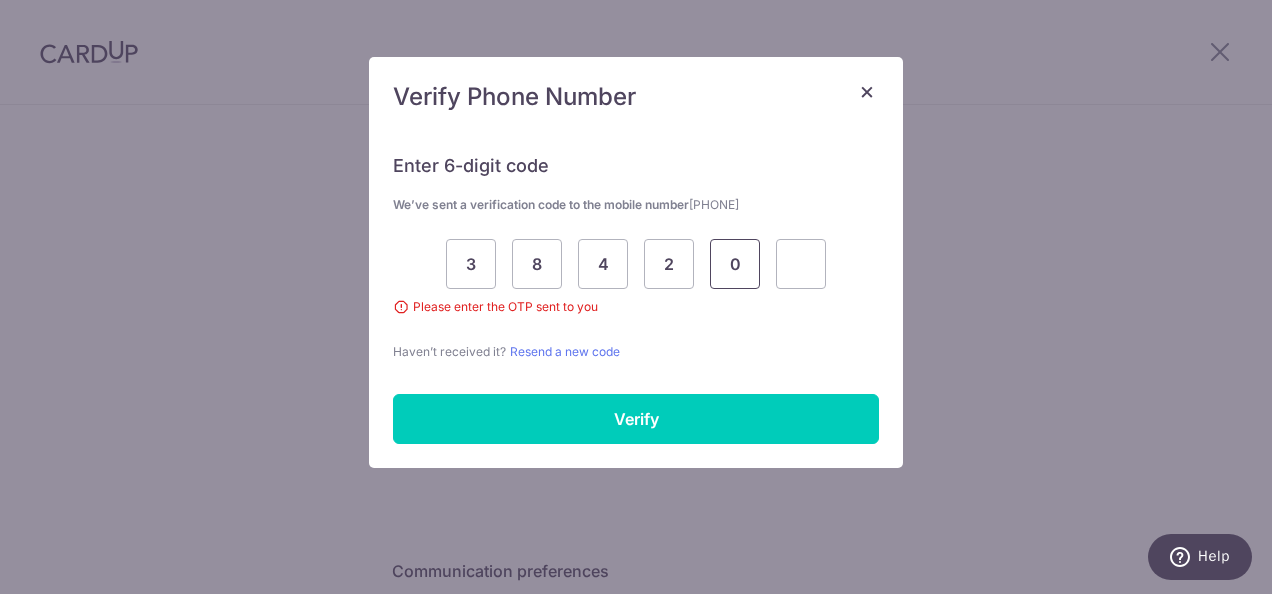 type on "0" 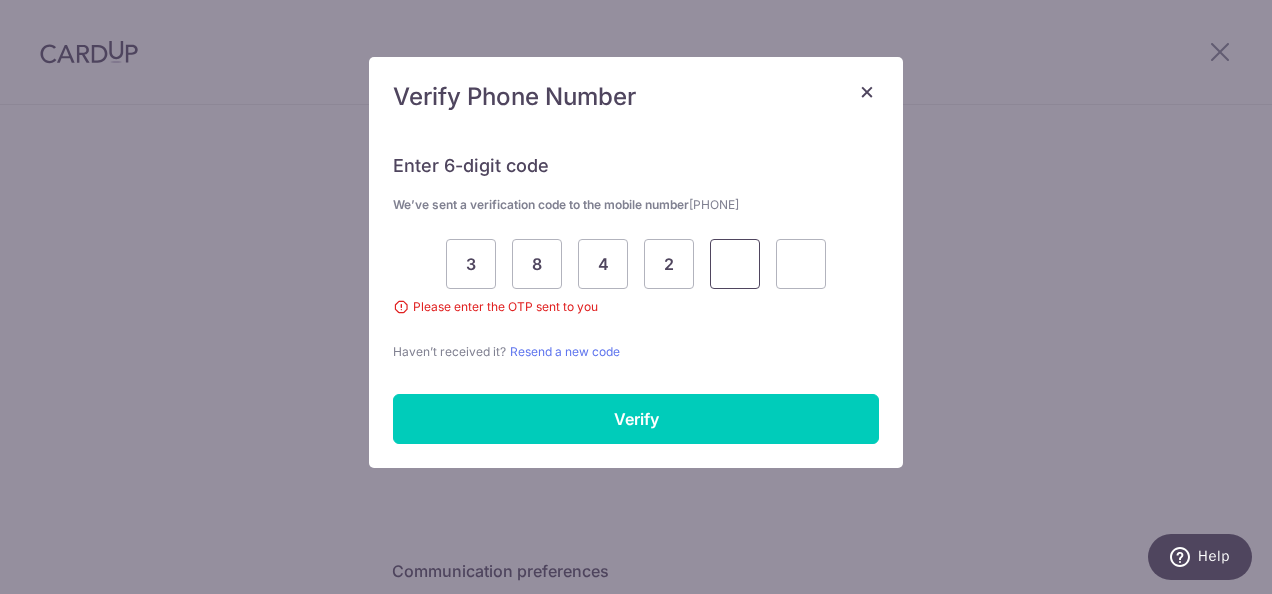 type 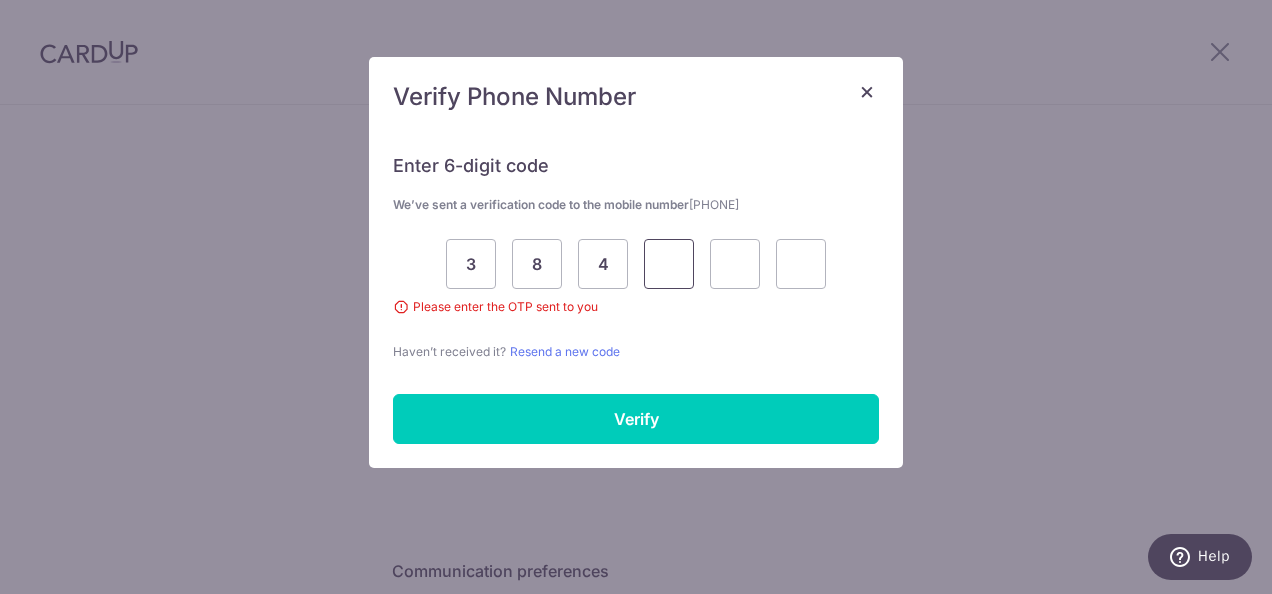 type 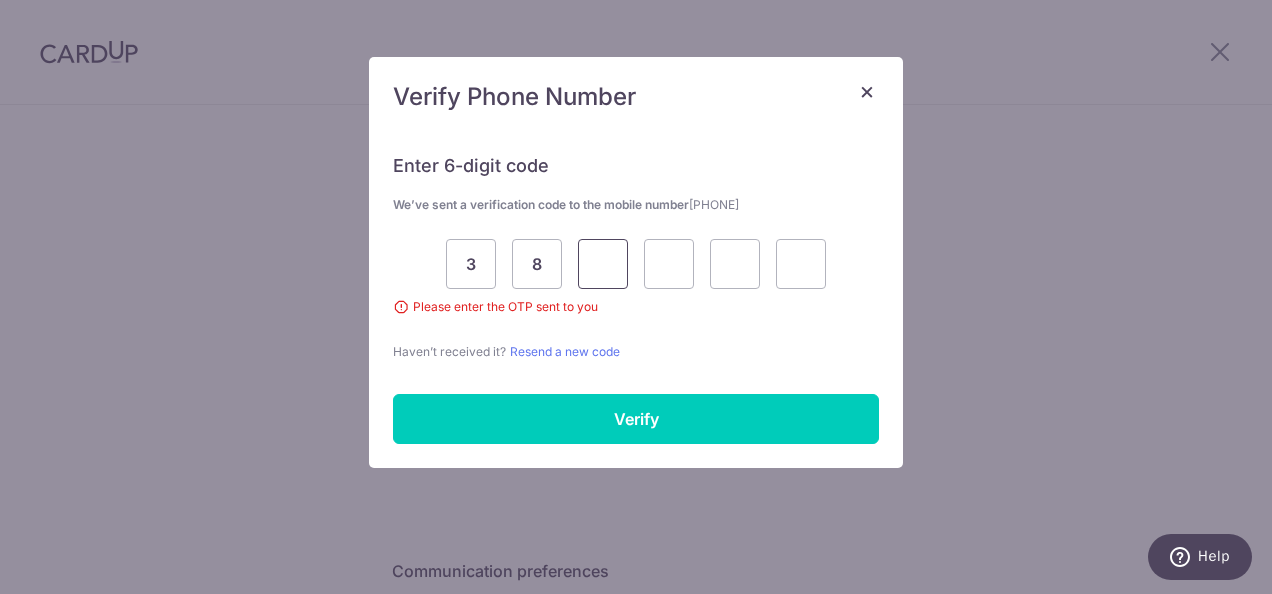 type 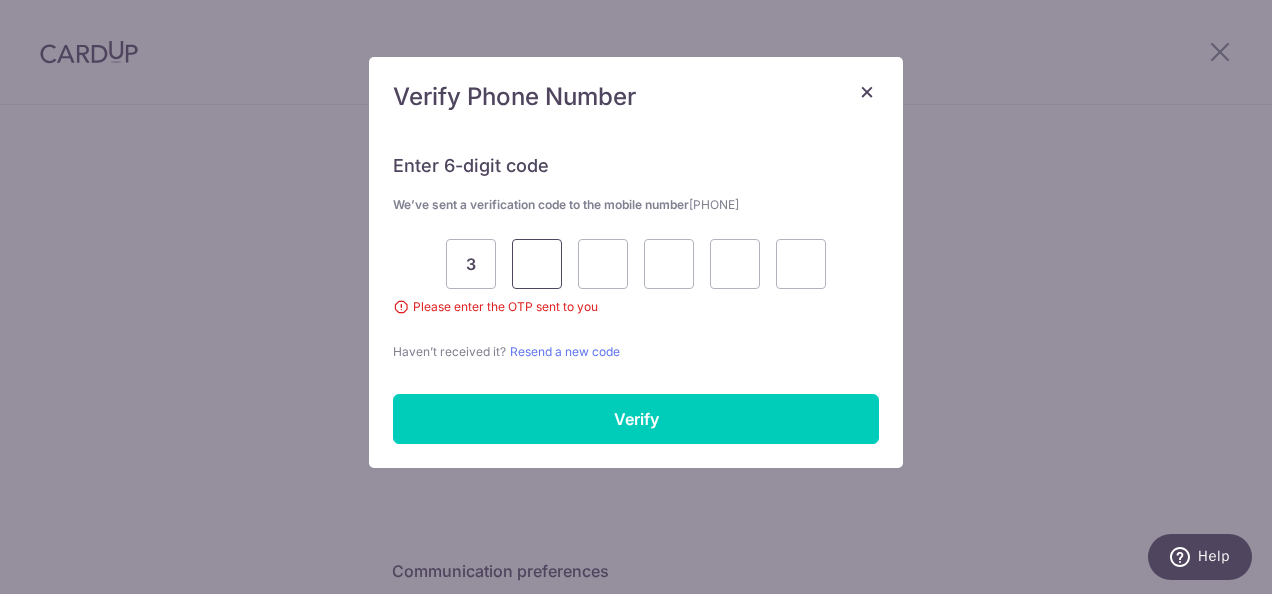 type 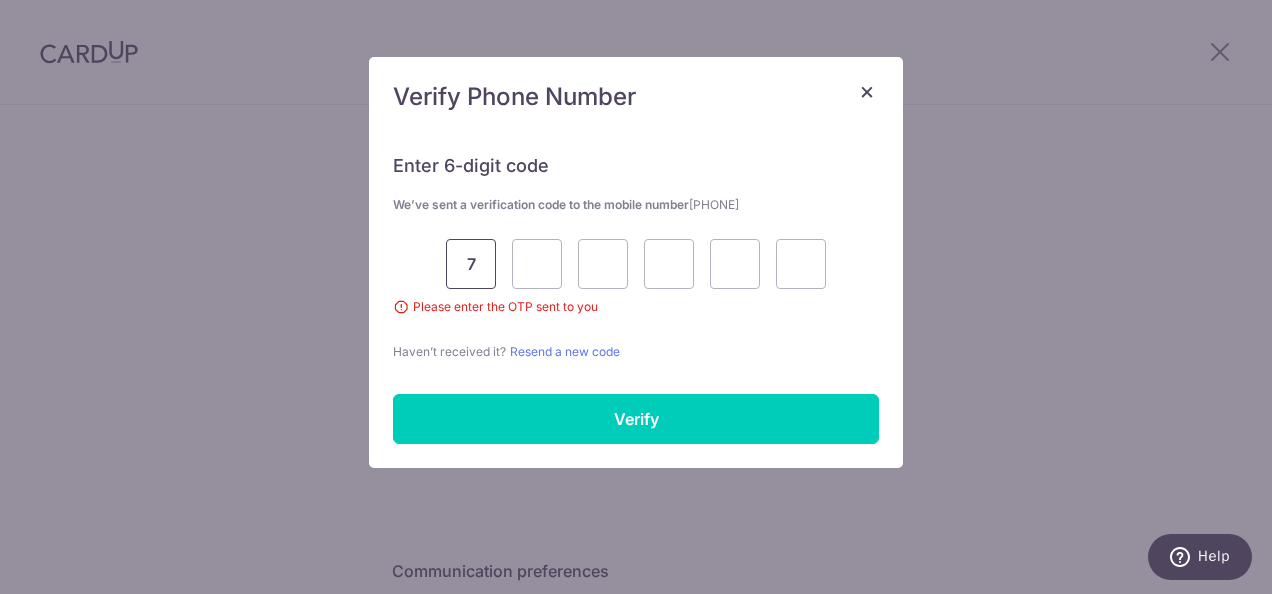 type on "7" 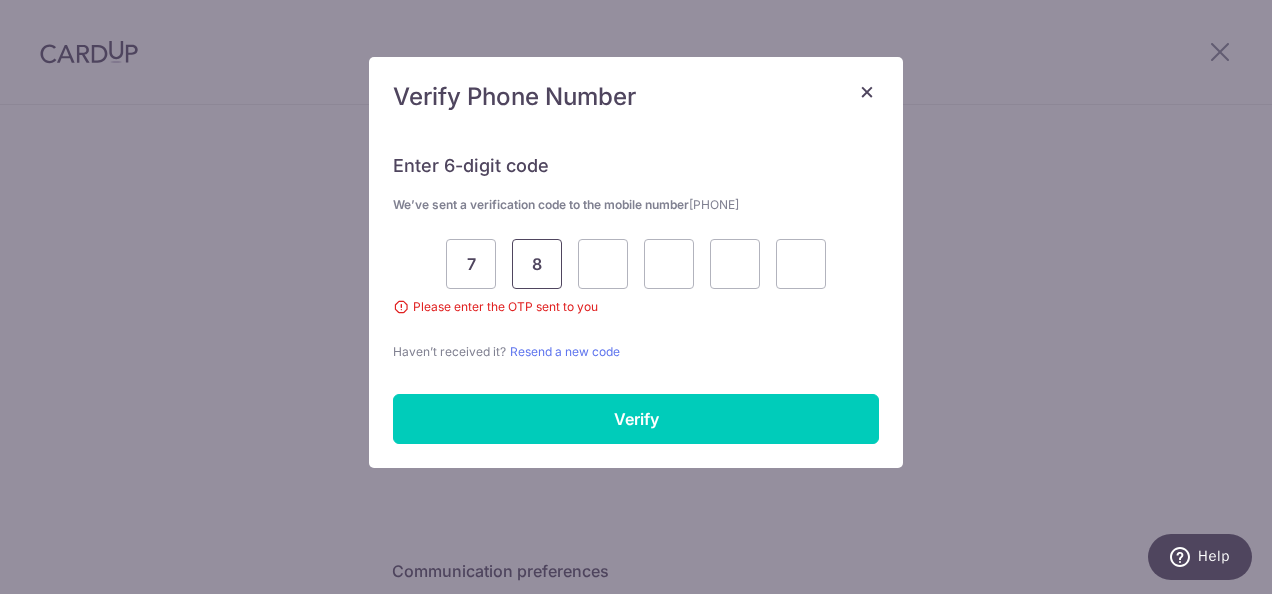 type on "8" 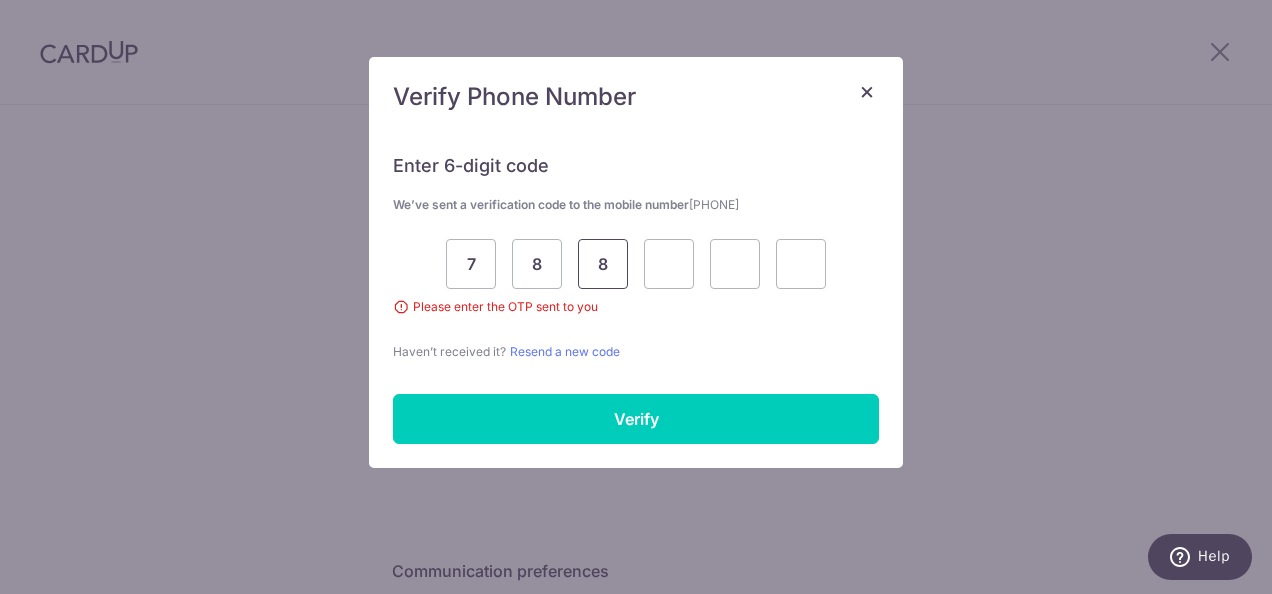 type on "8" 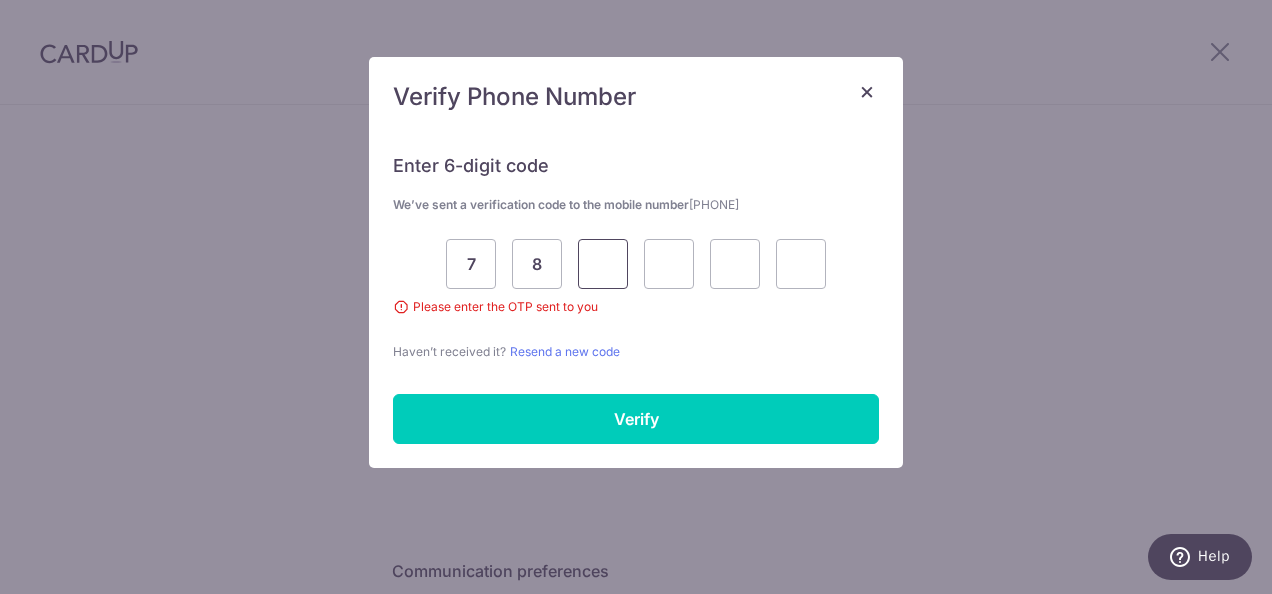 type 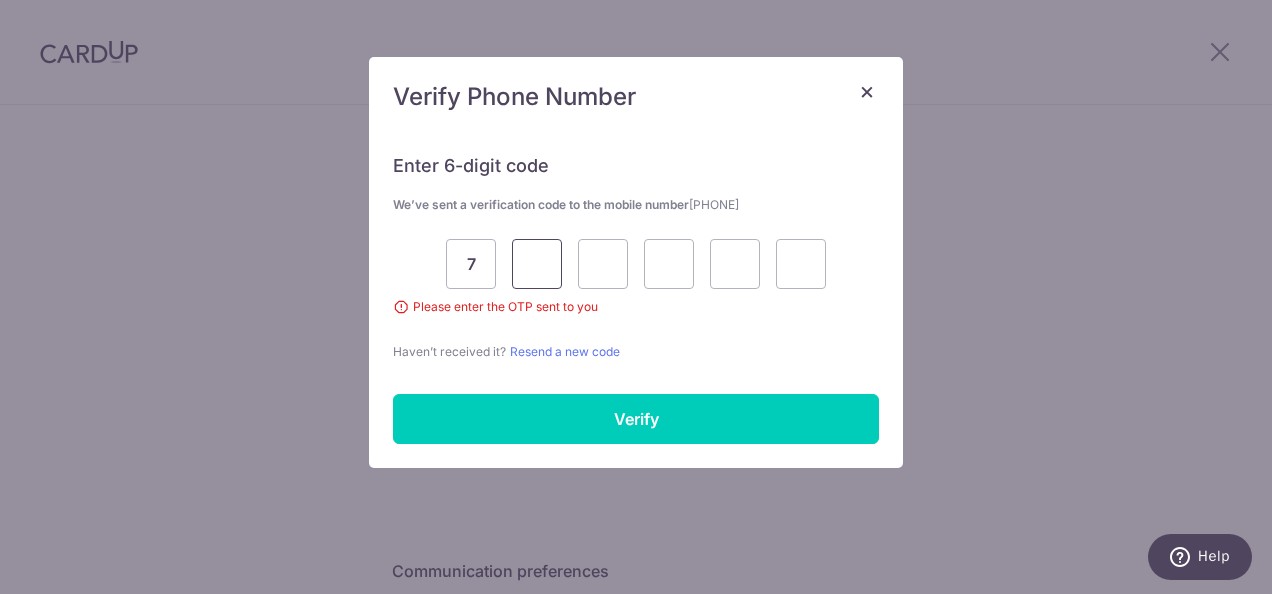 type 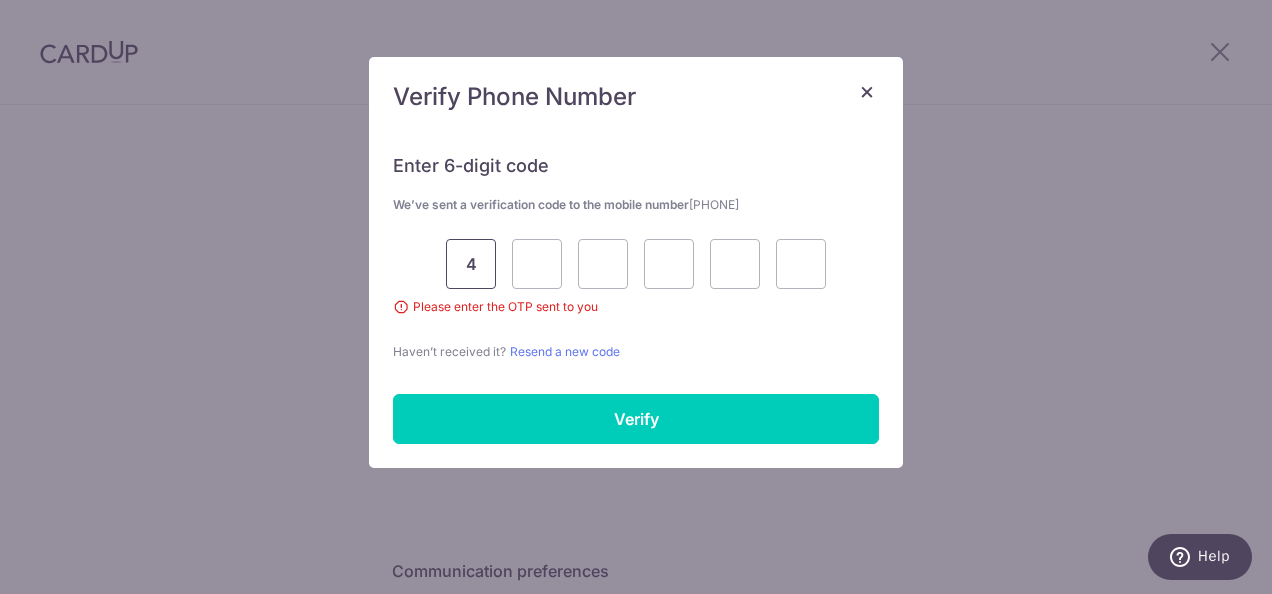 type on "4" 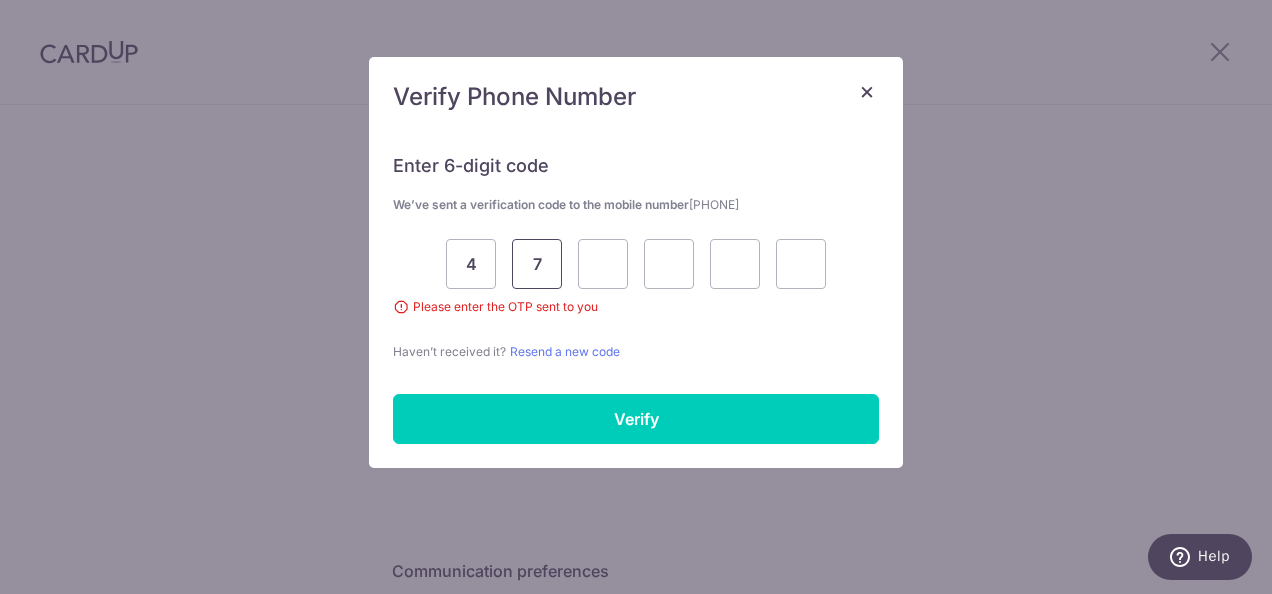 type on "7" 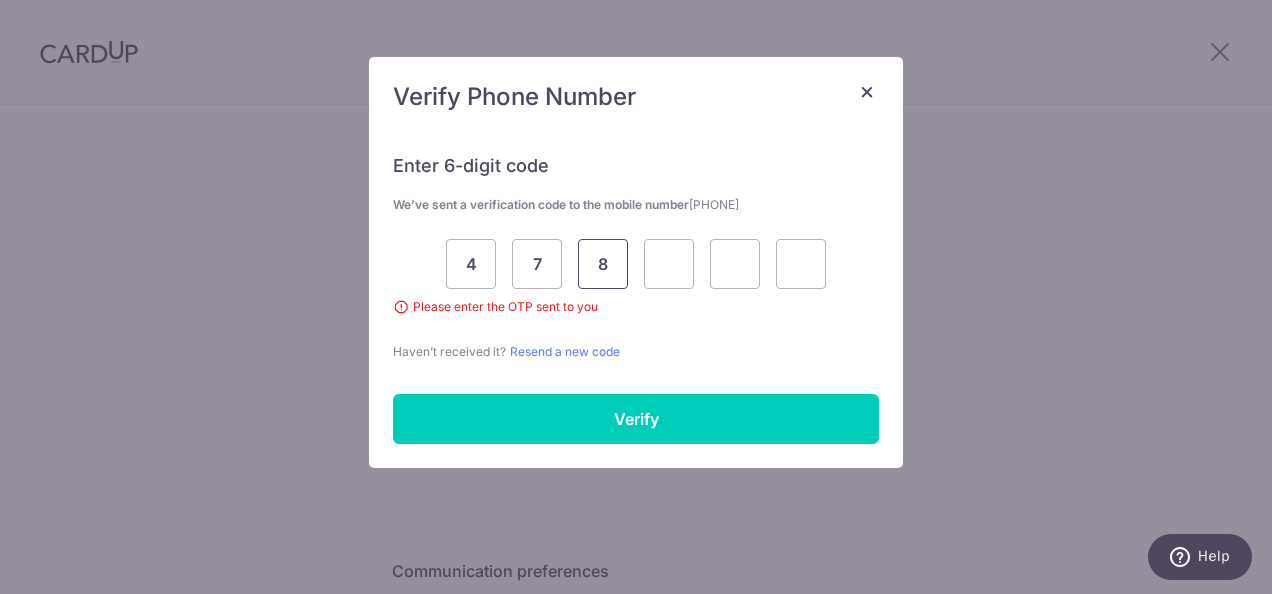 type on "8" 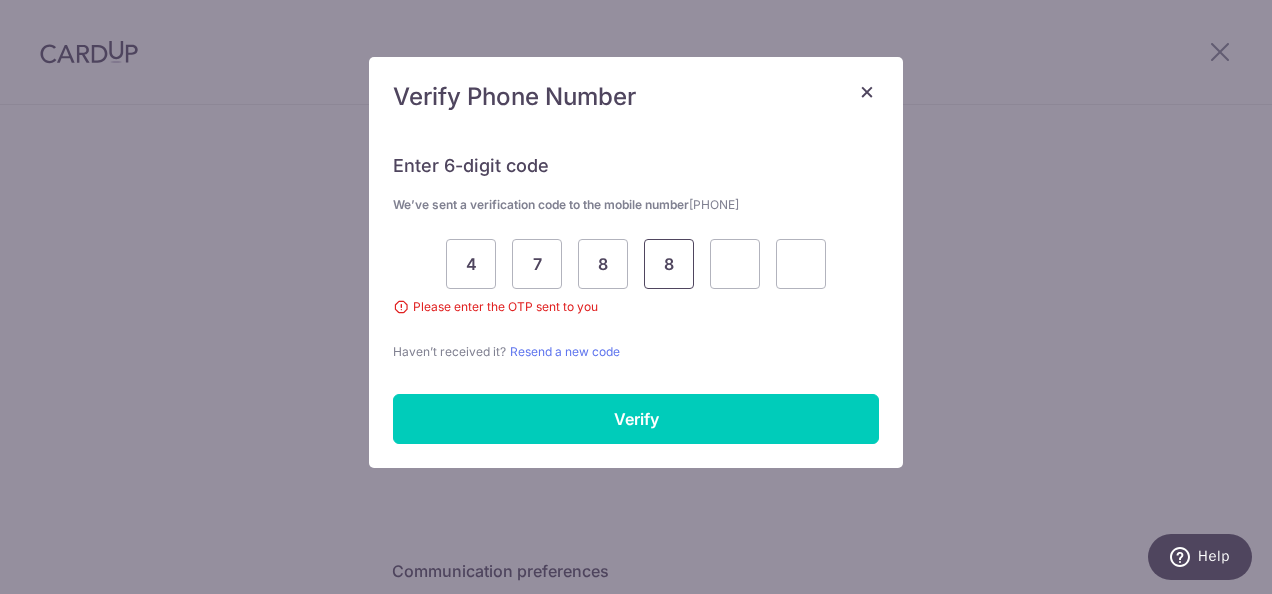 type on "8" 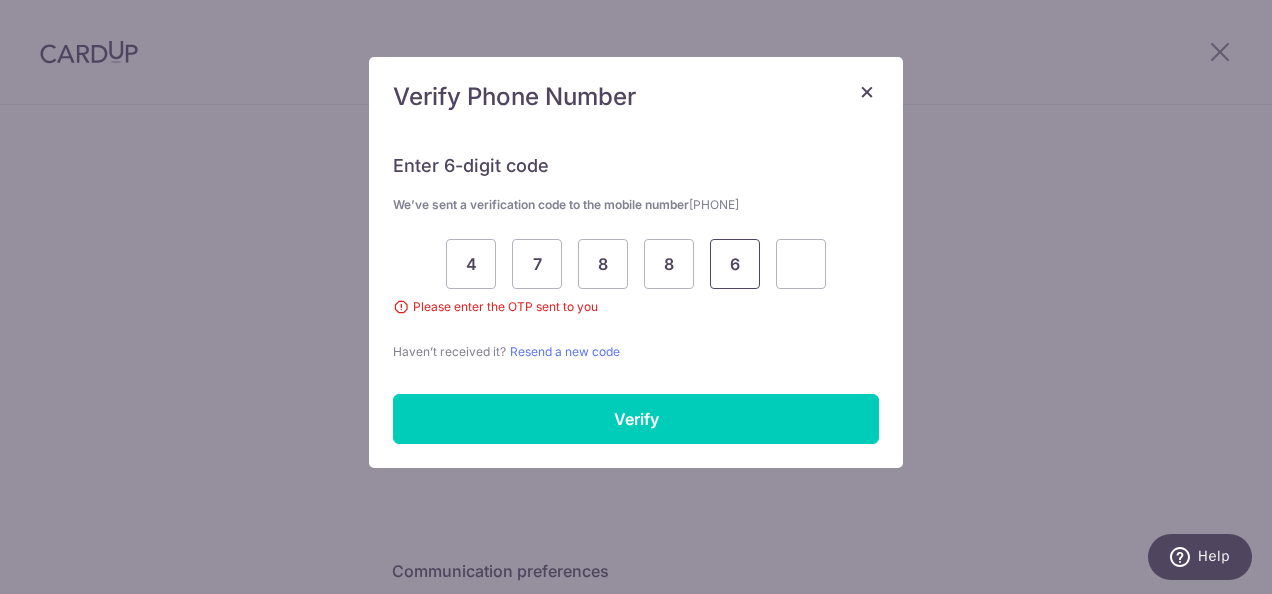 type on "6" 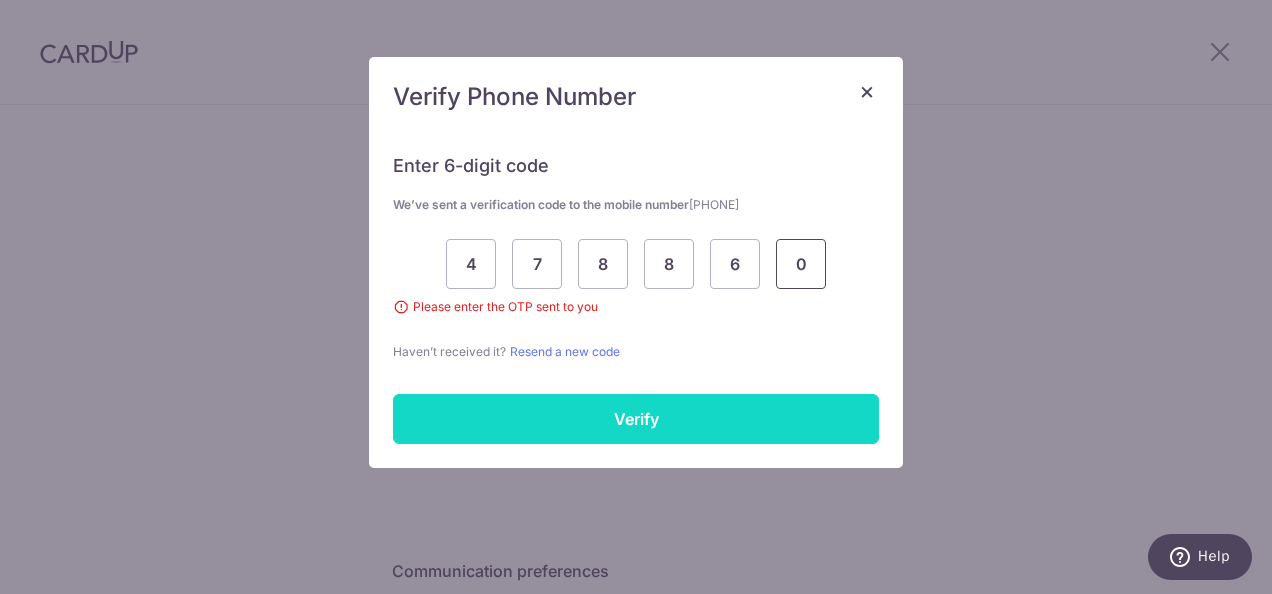 type on "0" 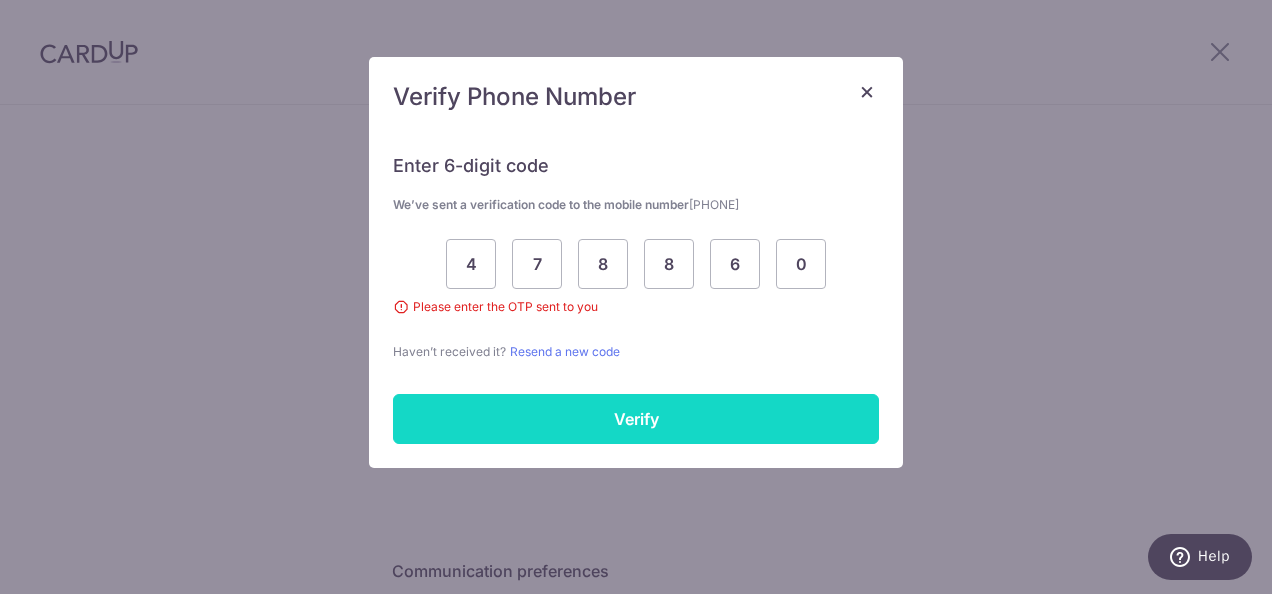 click on "Verify" at bounding box center [636, 419] 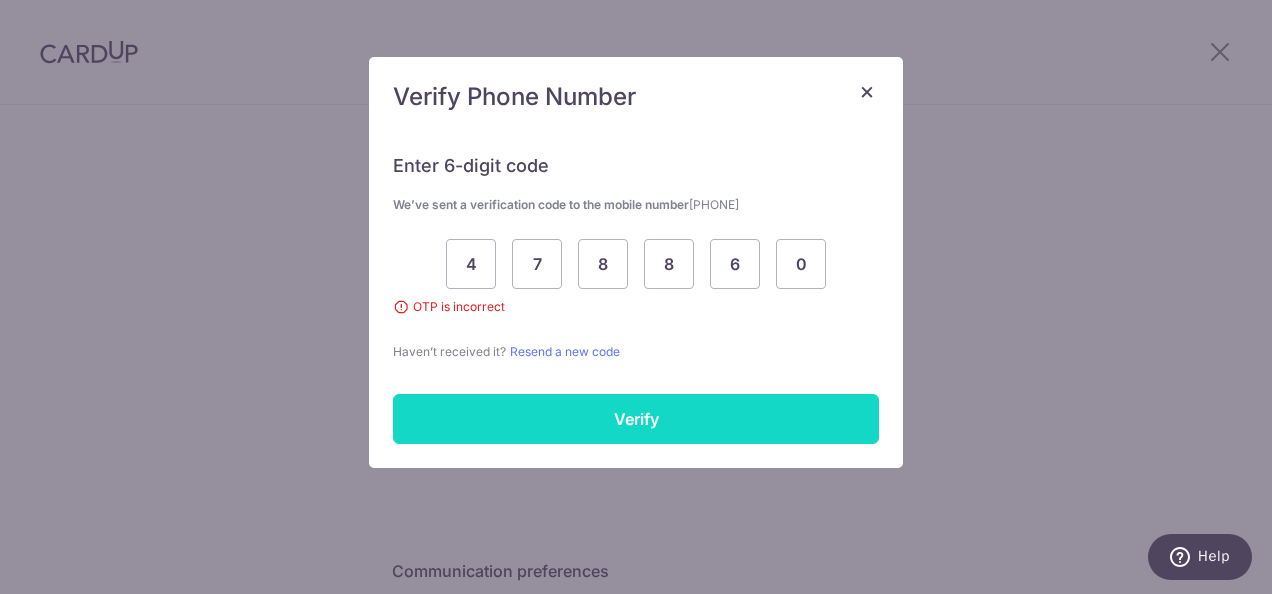 click on "Verify" at bounding box center [636, 419] 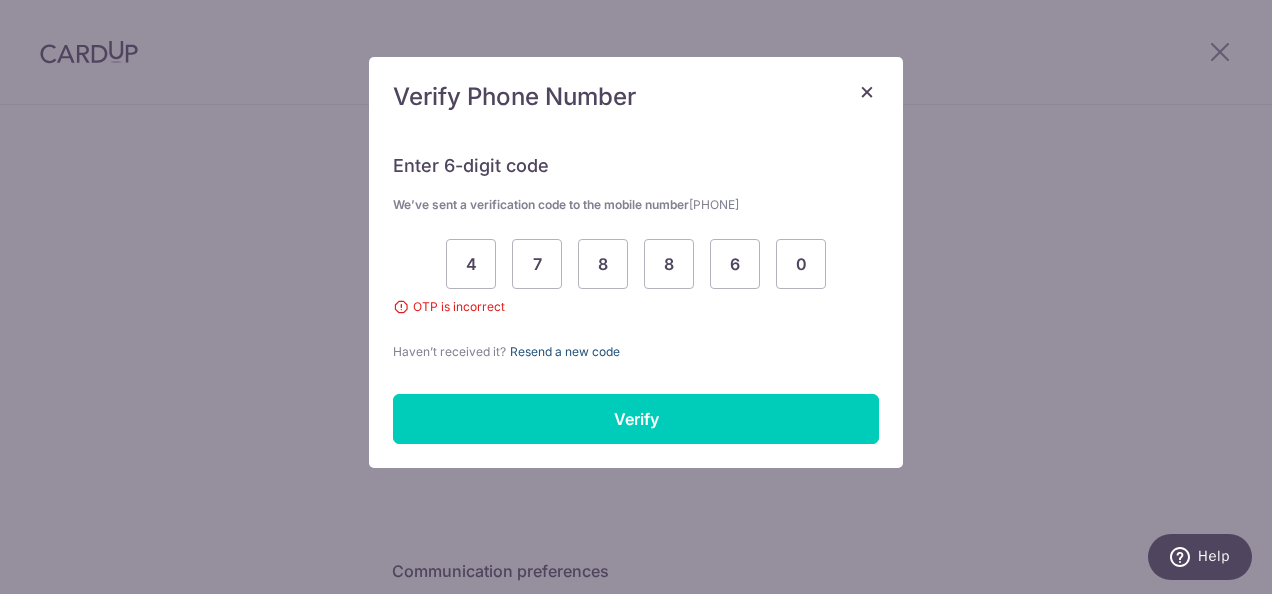 click on "Resend a new code" at bounding box center [565, 351] 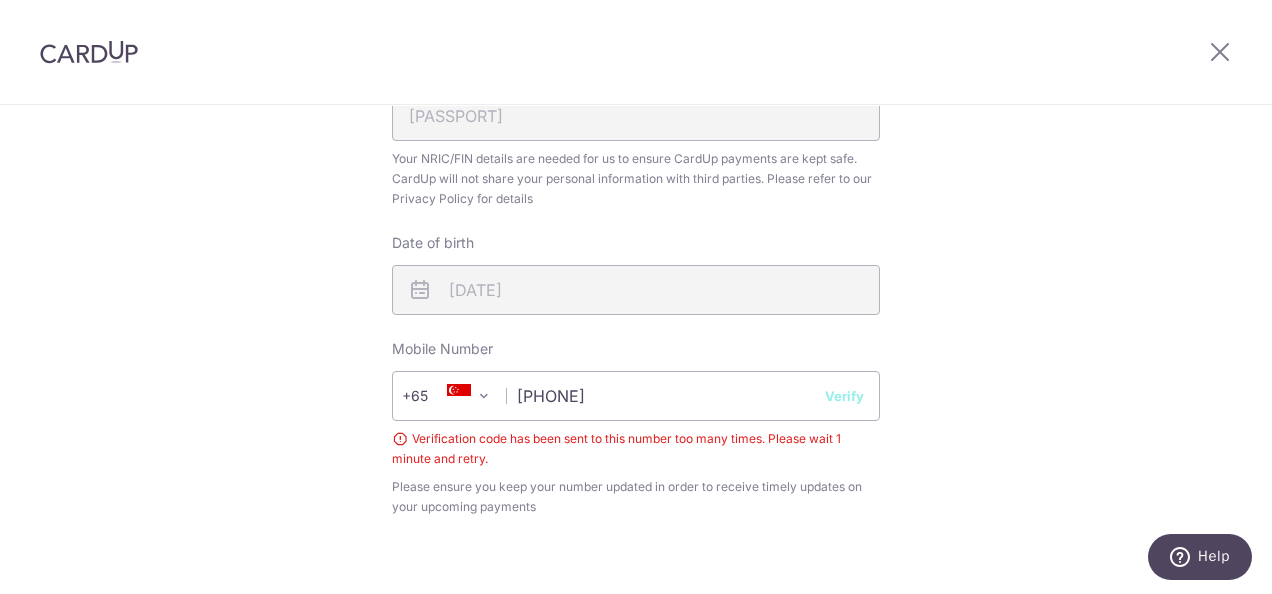 click on "Verify" at bounding box center [844, 396] 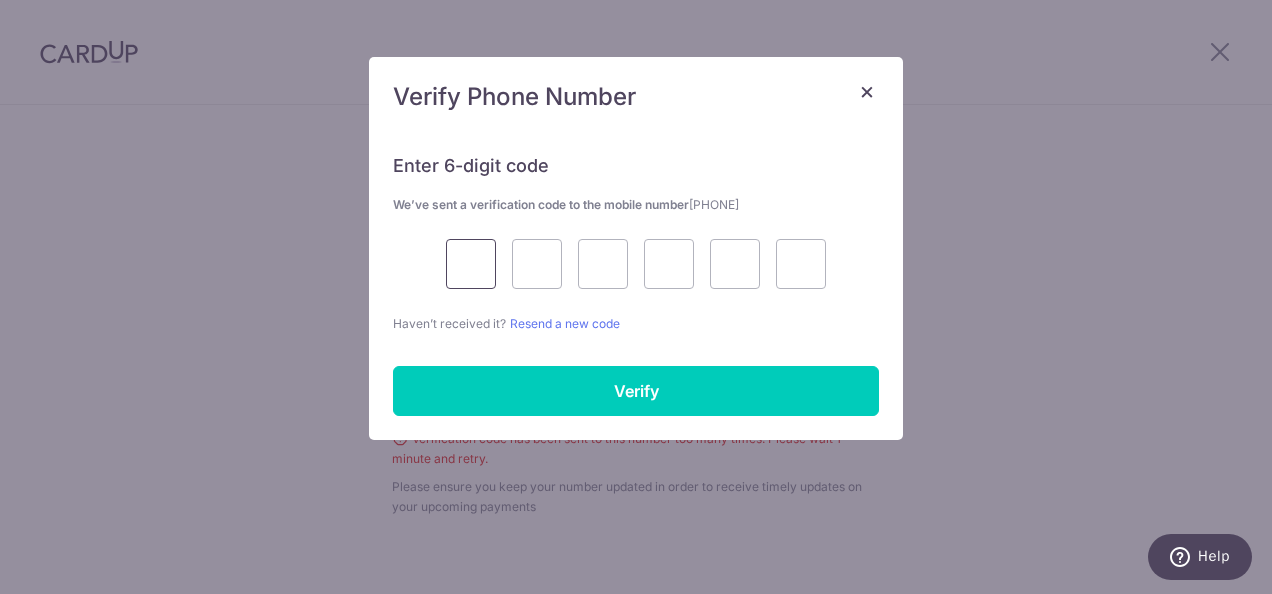 click at bounding box center [471, 264] 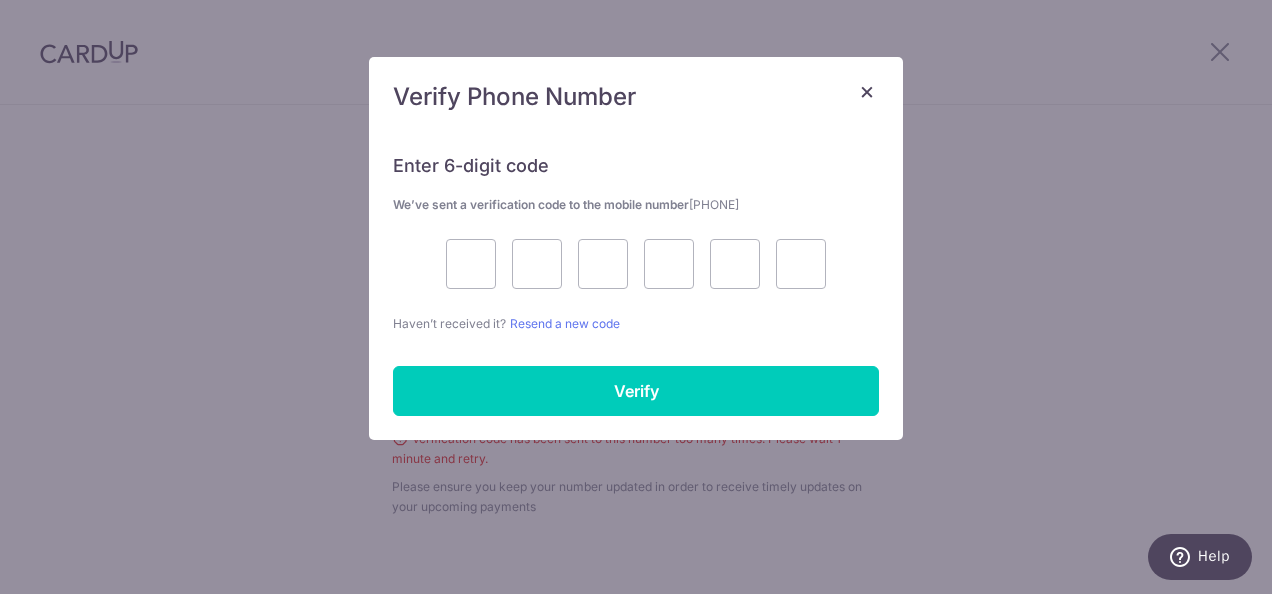 click on "Enter 6-digit code" at bounding box center [636, 166] 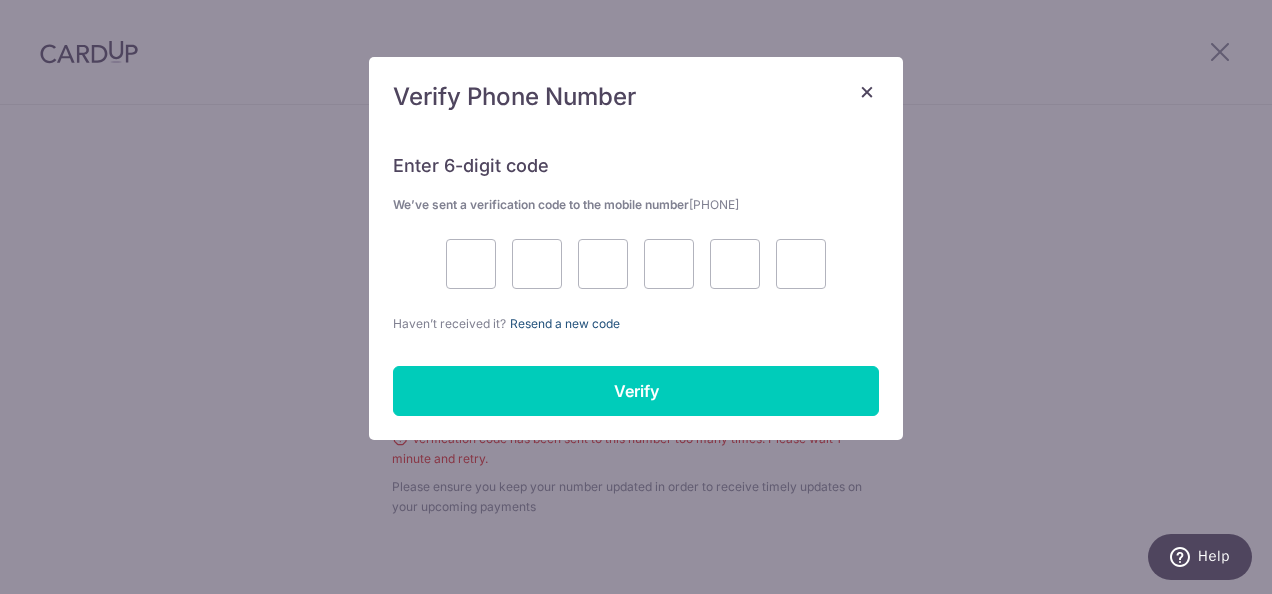 click on "Resend a new code" at bounding box center (565, 323) 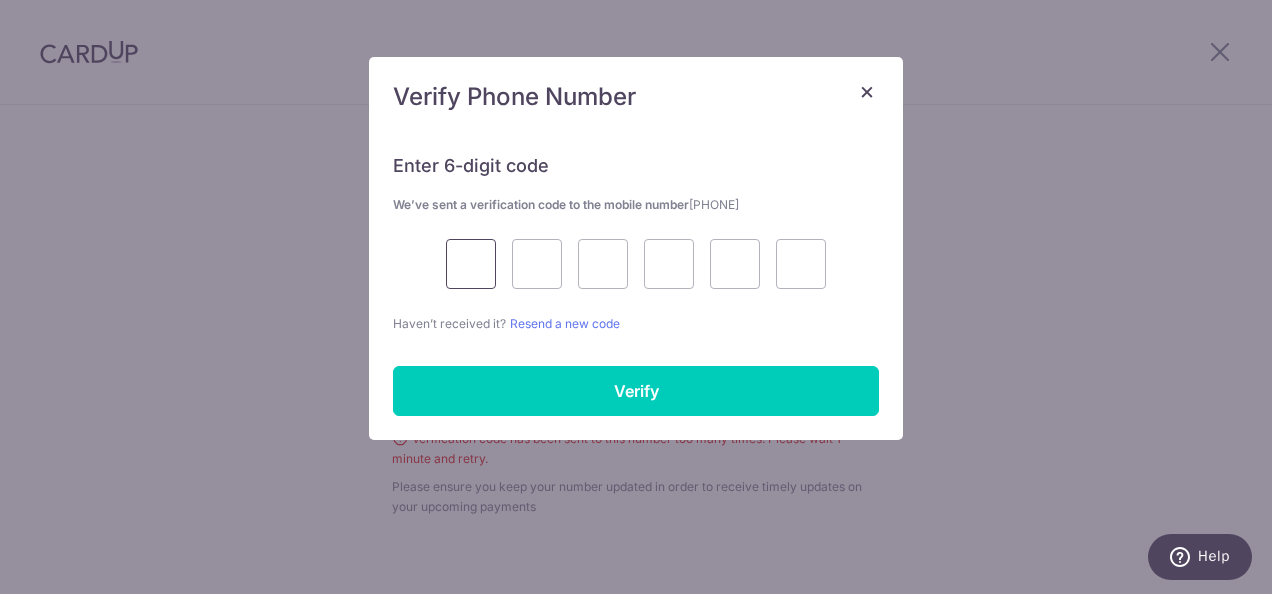click at bounding box center [471, 264] 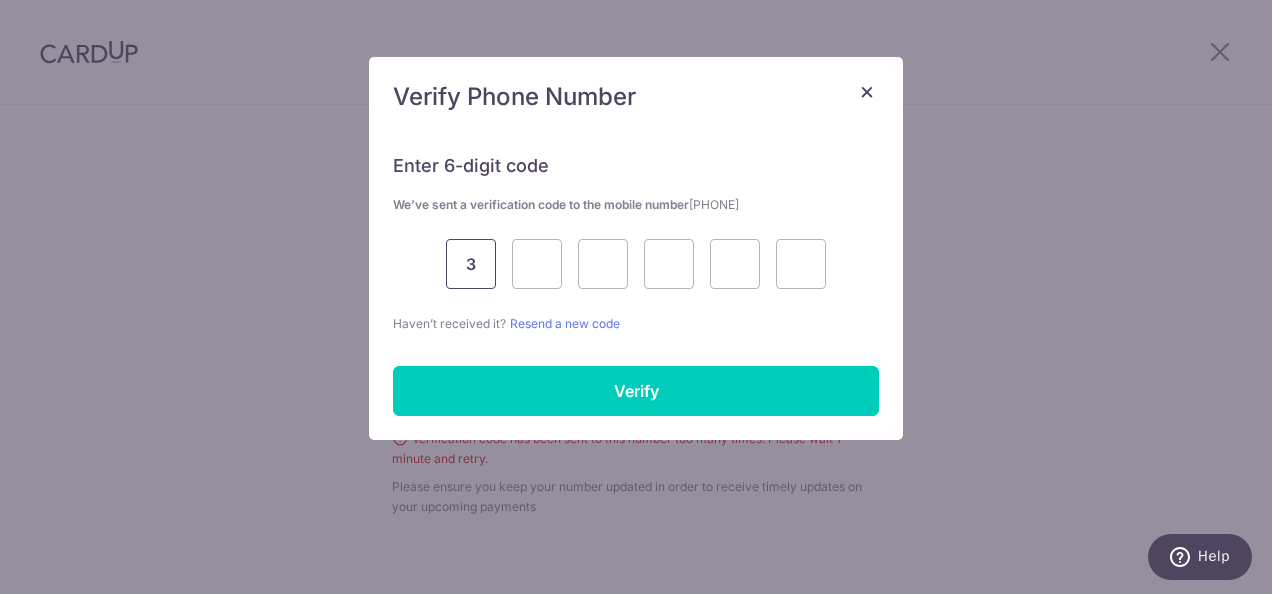 type on "3" 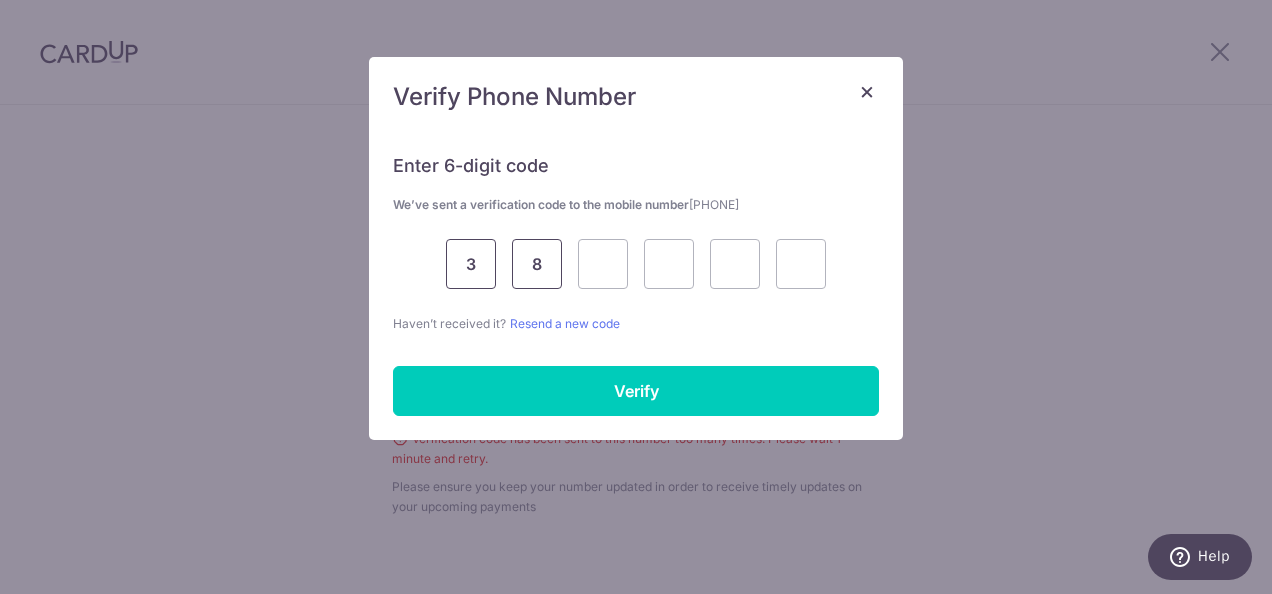 type on "8" 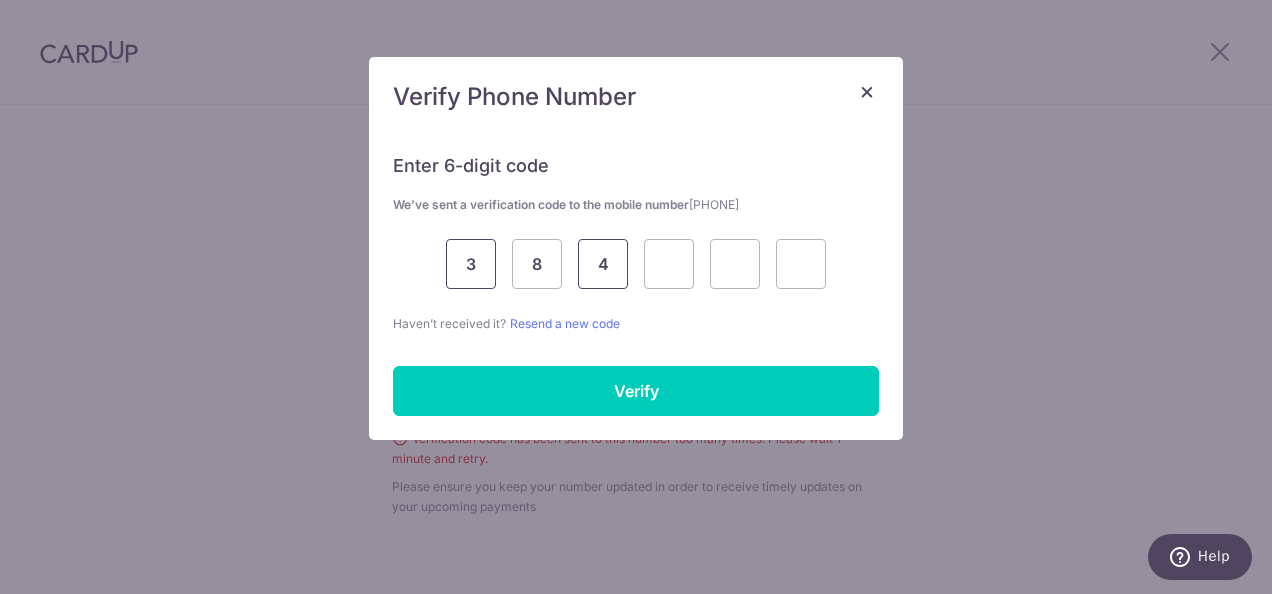 type on "4" 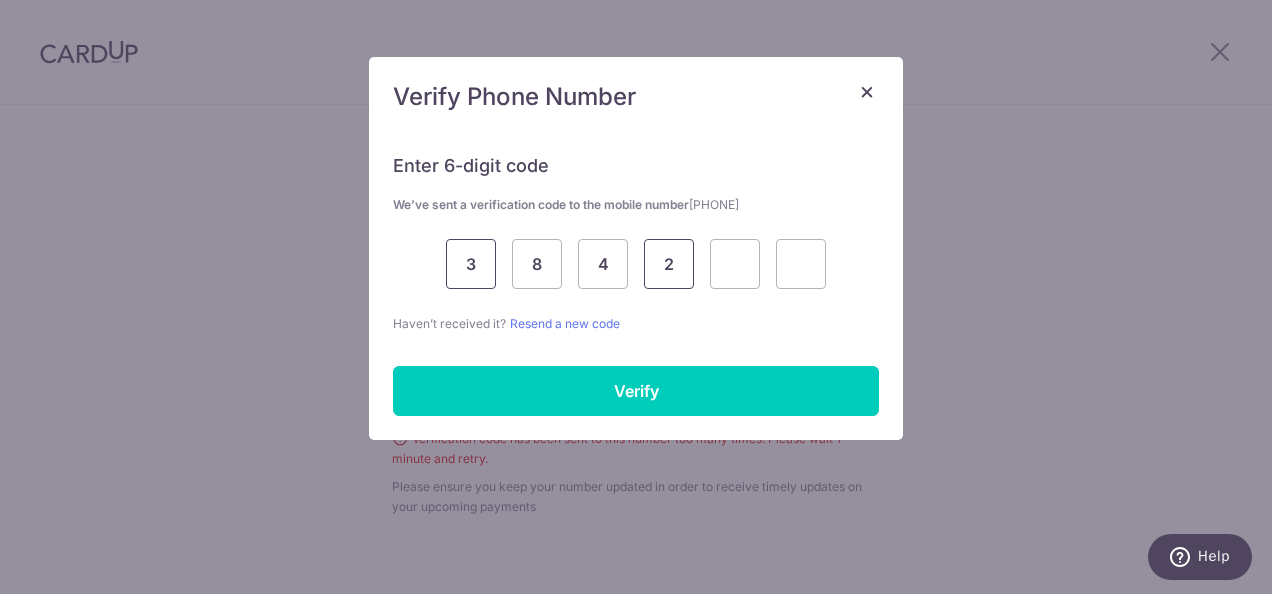 type on "2" 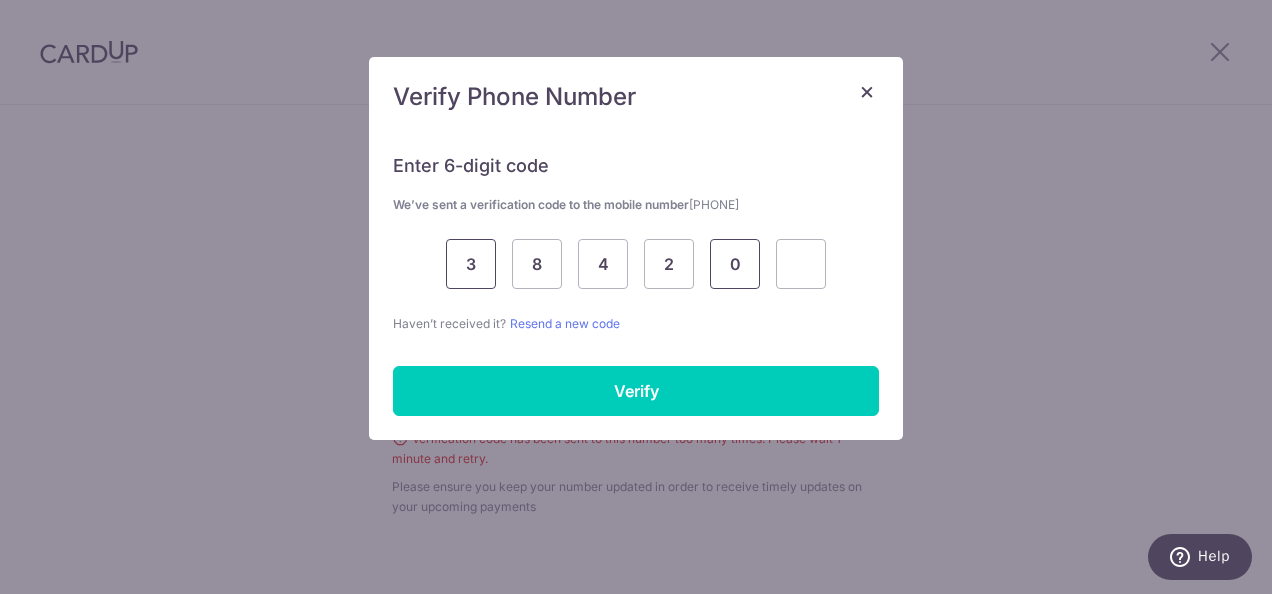type on "0" 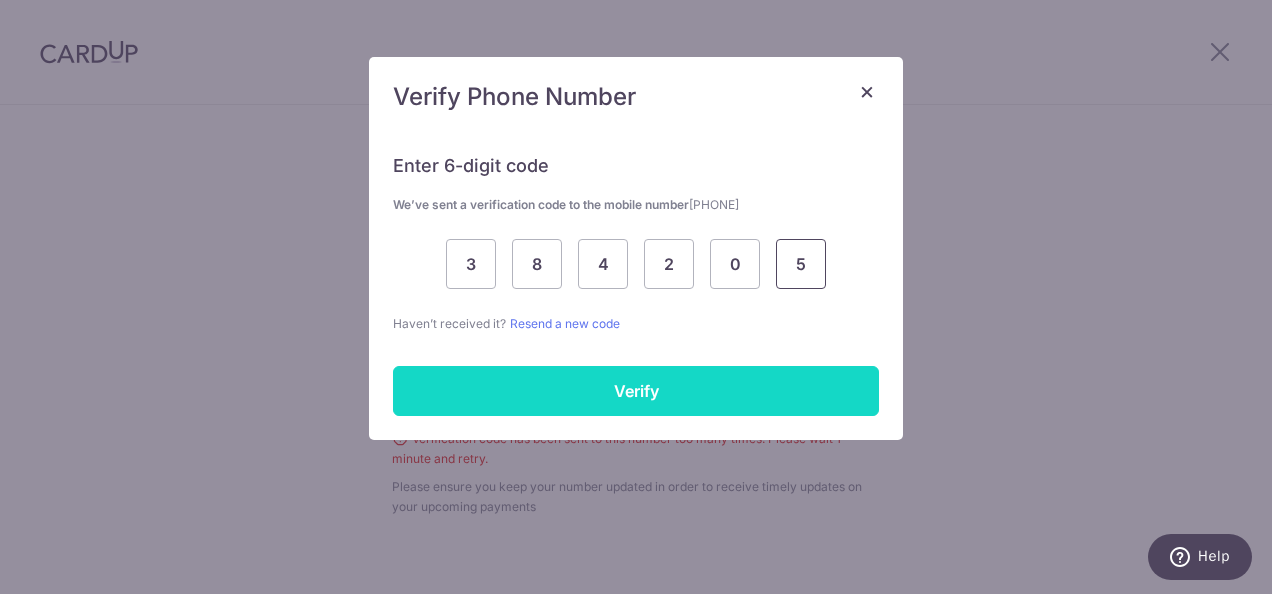 type on "5" 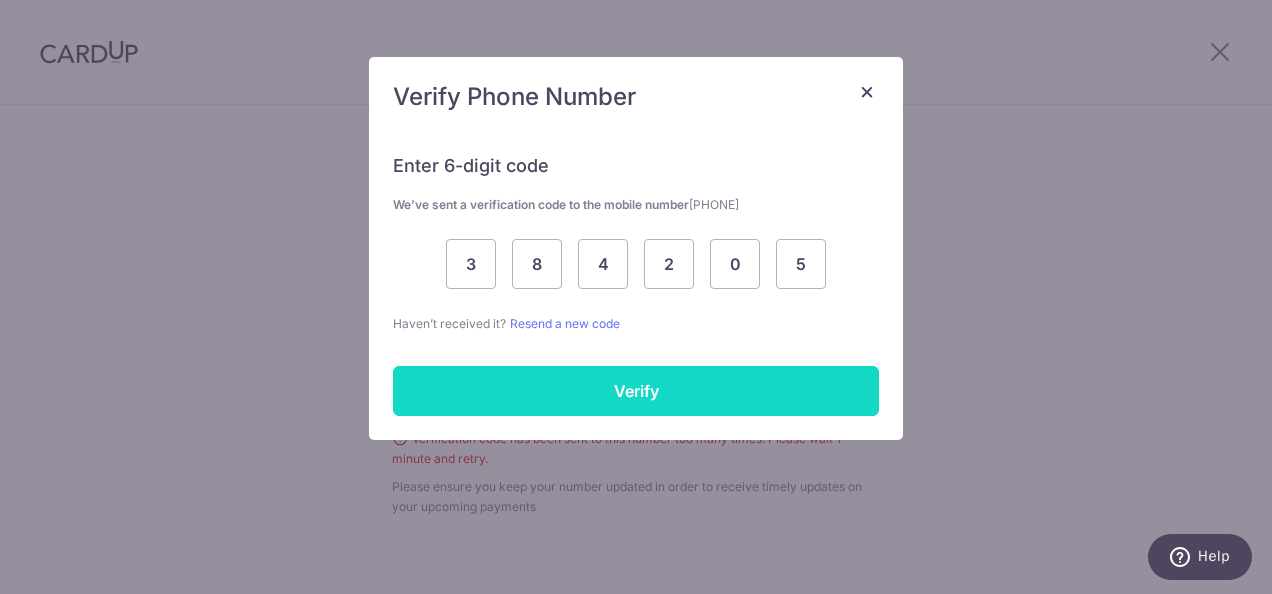 click on "Verify" at bounding box center [636, 391] 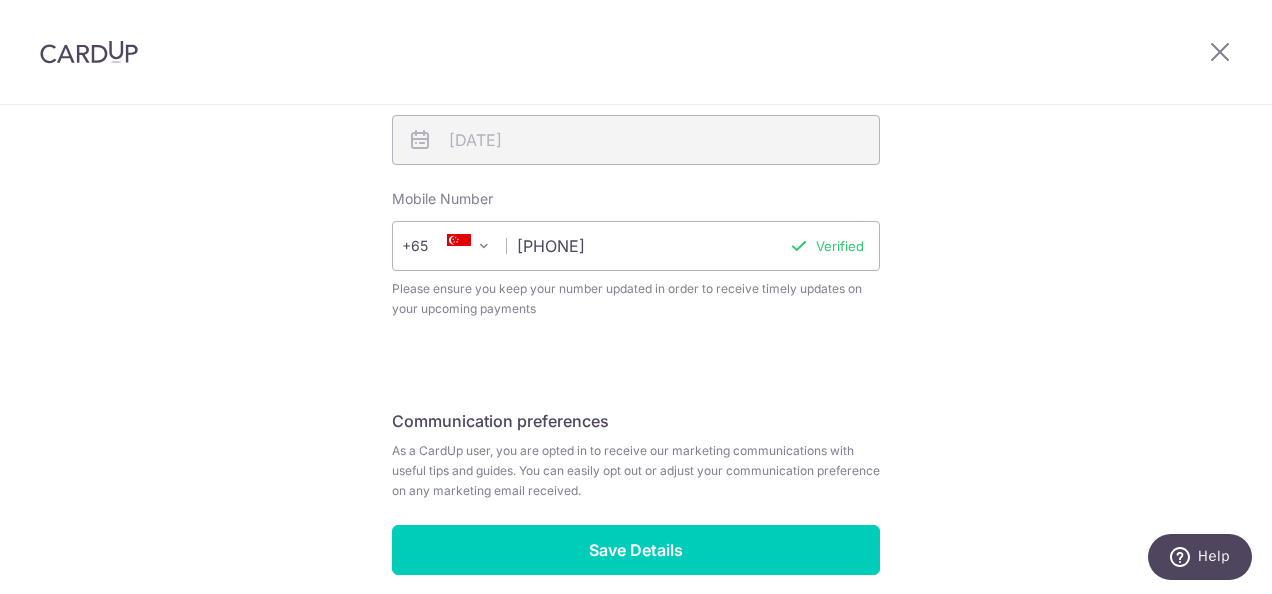 scroll, scrollTop: 882, scrollLeft: 0, axis: vertical 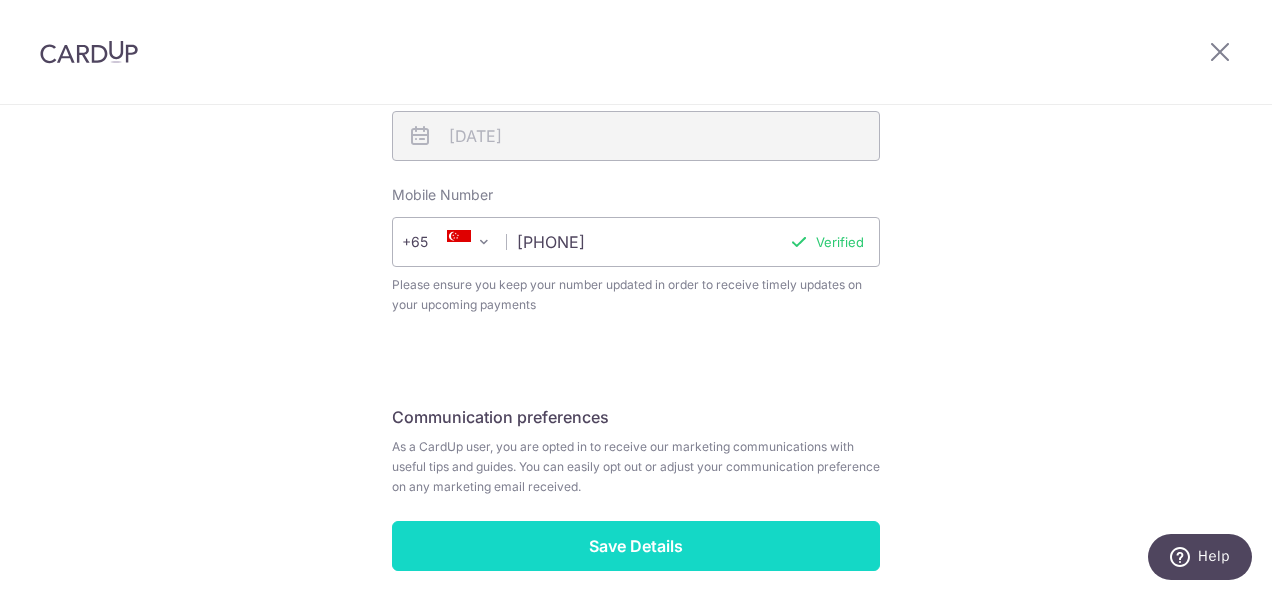 click on "Save Details" at bounding box center [636, 546] 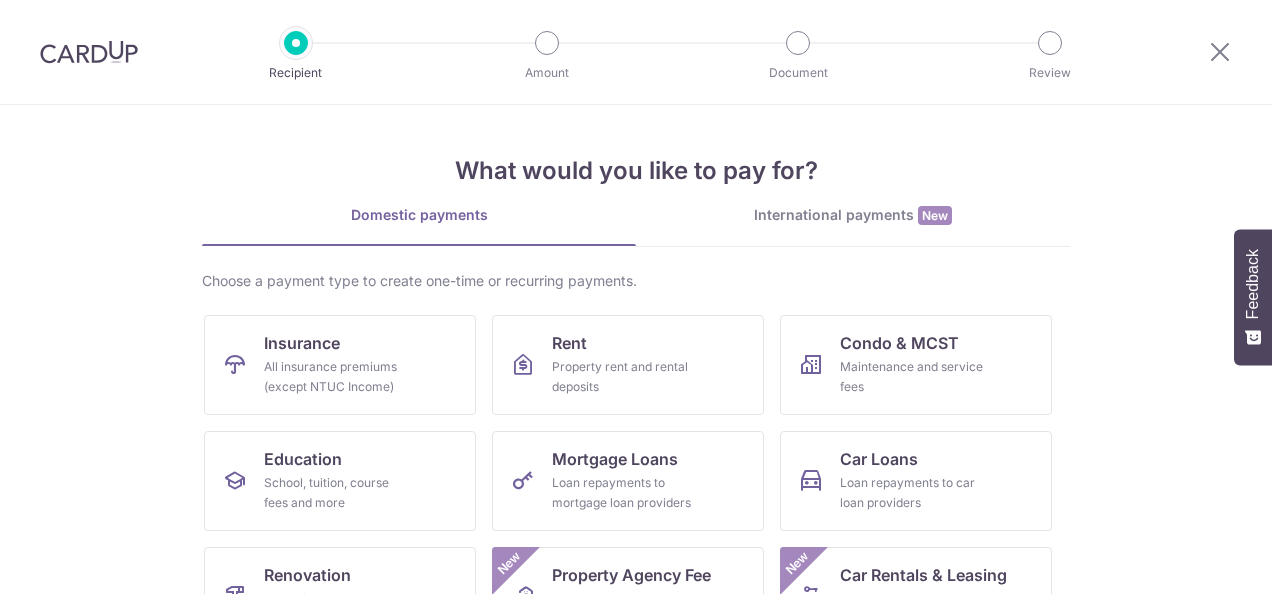 scroll, scrollTop: 0, scrollLeft: 0, axis: both 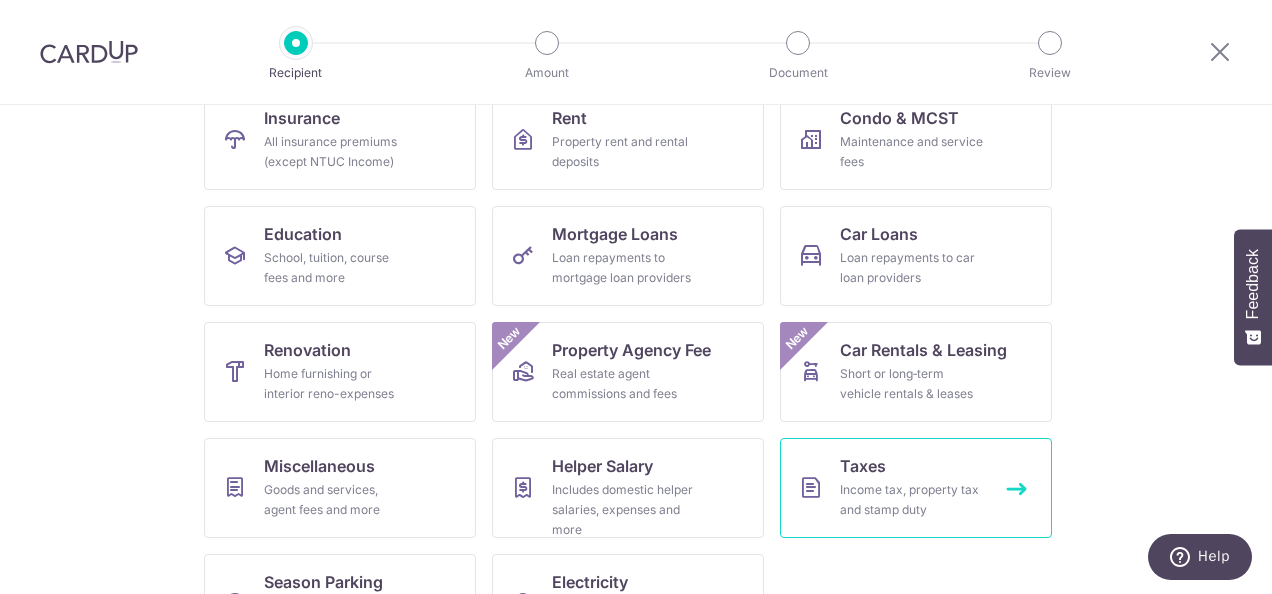 click on "Income tax, property tax and stamp duty" at bounding box center [912, 500] 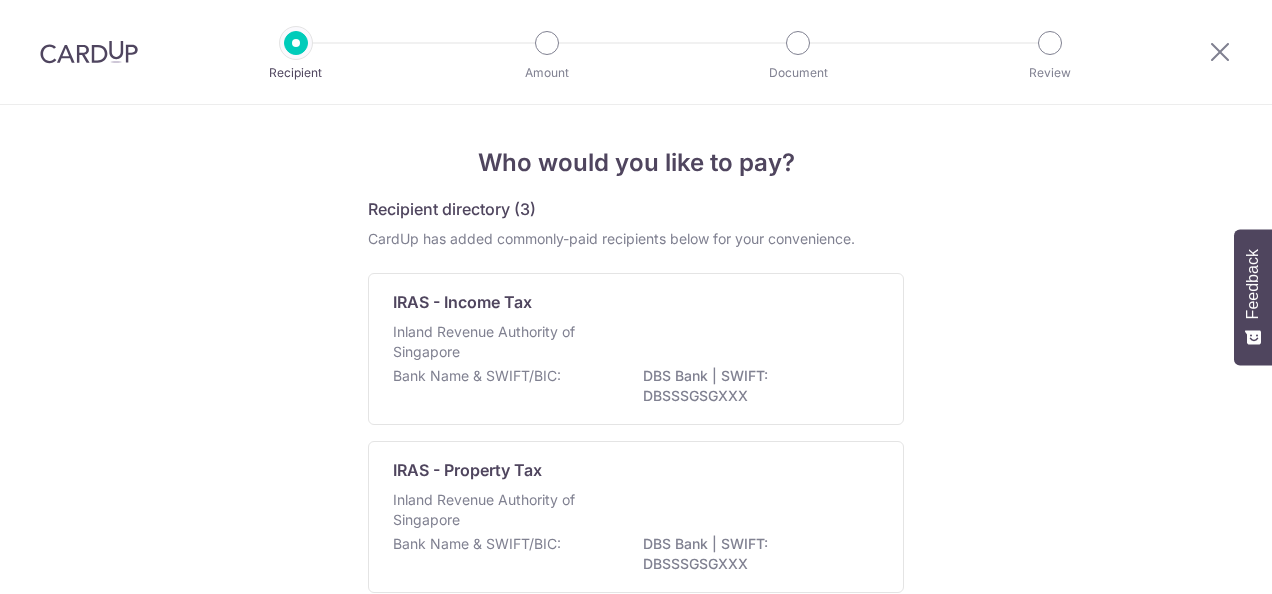 scroll, scrollTop: 0, scrollLeft: 0, axis: both 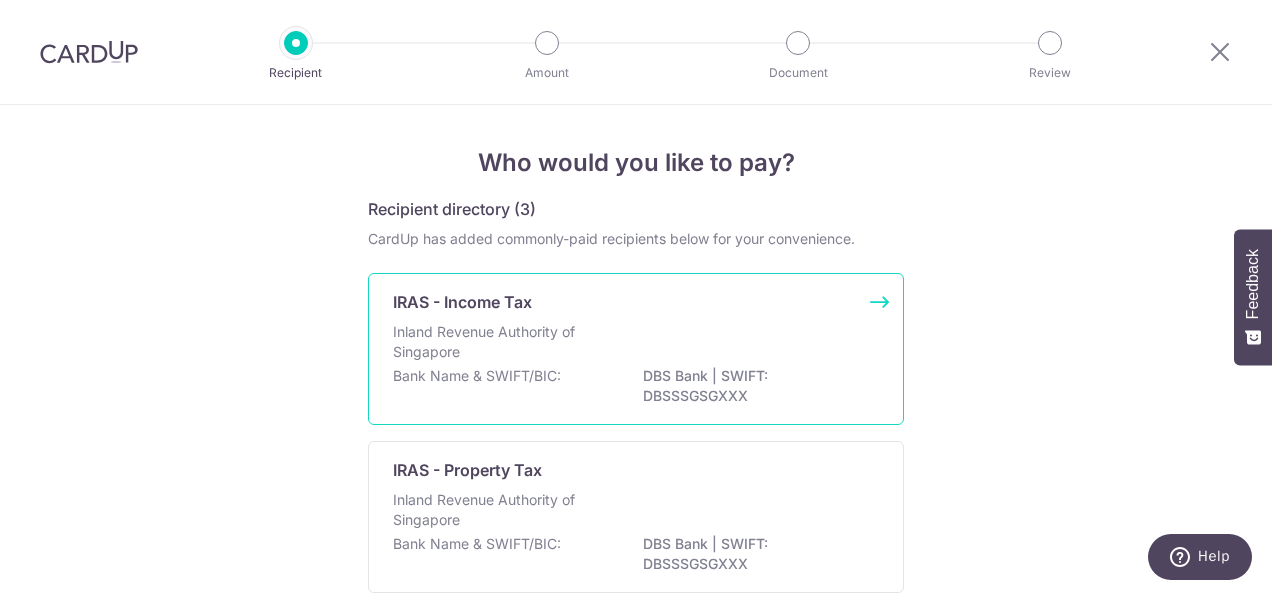 click on "Inland Revenue Authority of Singapore" at bounding box center (636, 344) 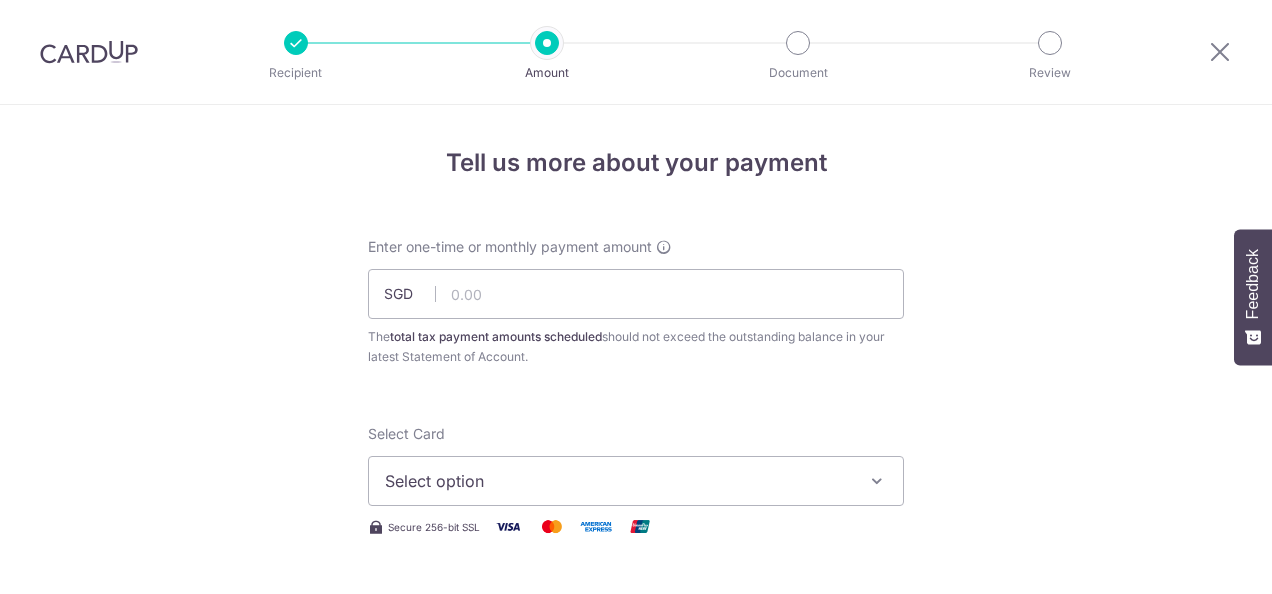 scroll, scrollTop: 0, scrollLeft: 0, axis: both 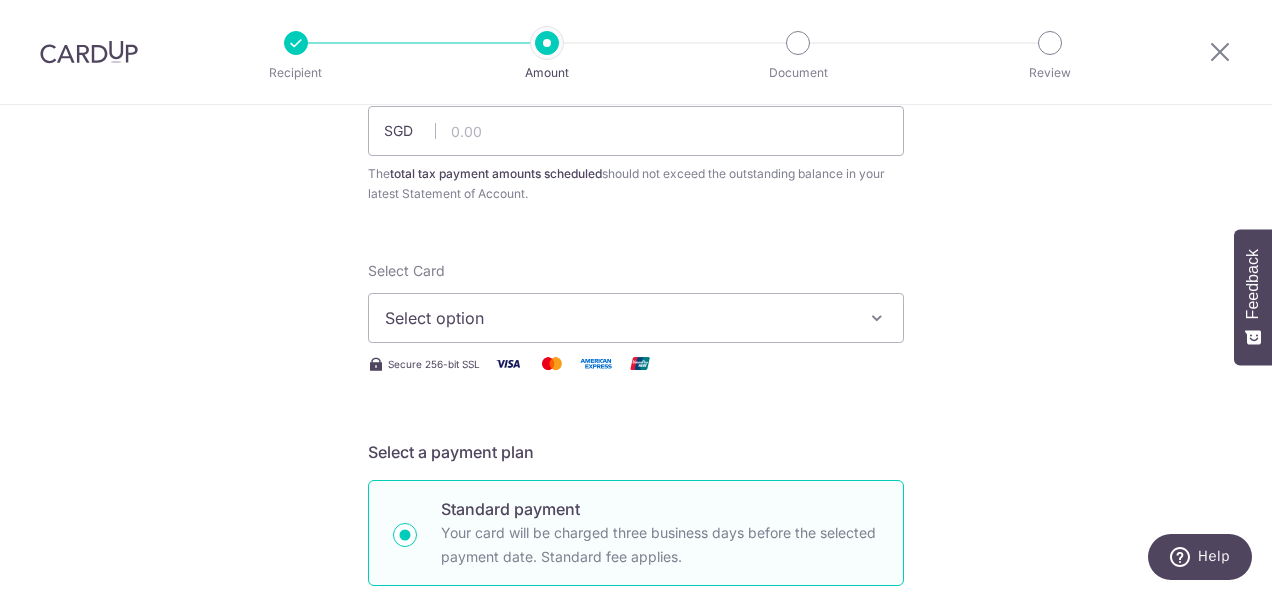 click on "Select option" at bounding box center (636, 318) 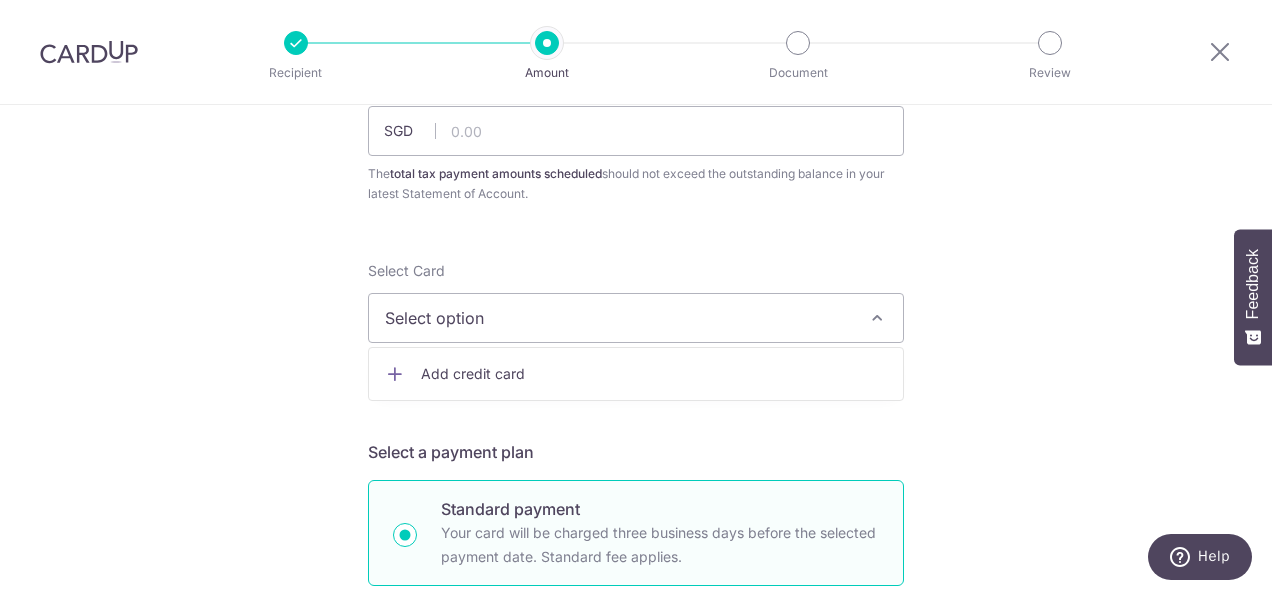 click on "Add credit card" at bounding box center [654, 374] 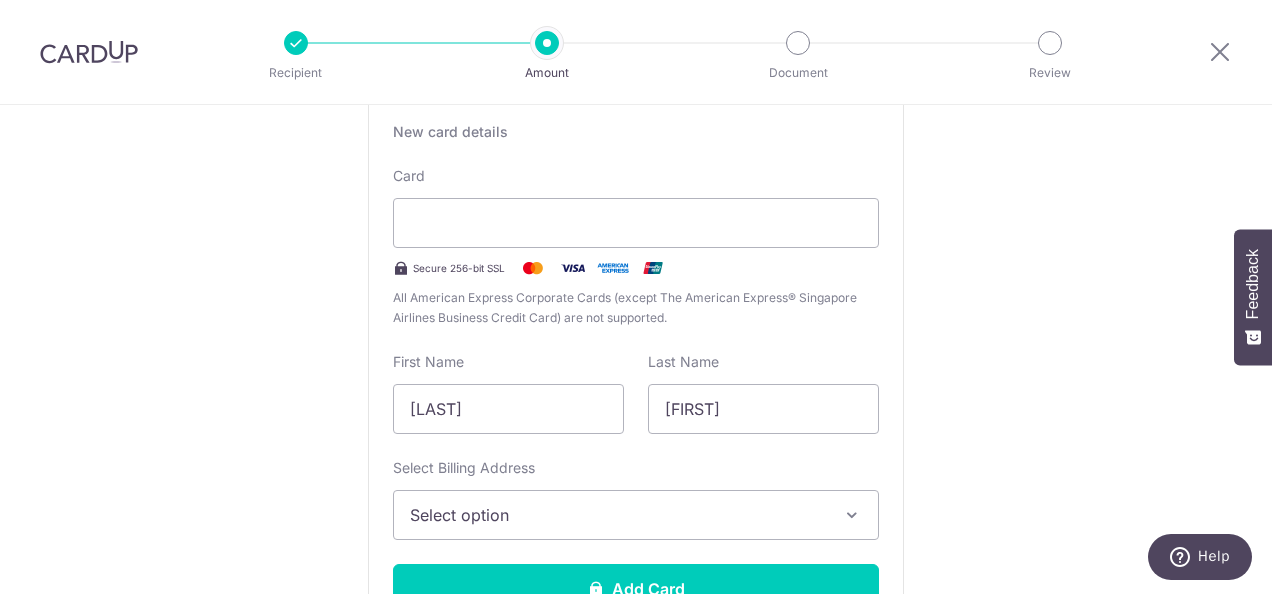 scroll, scrollTop: 434, scrollLeft: 0, axis: vertical 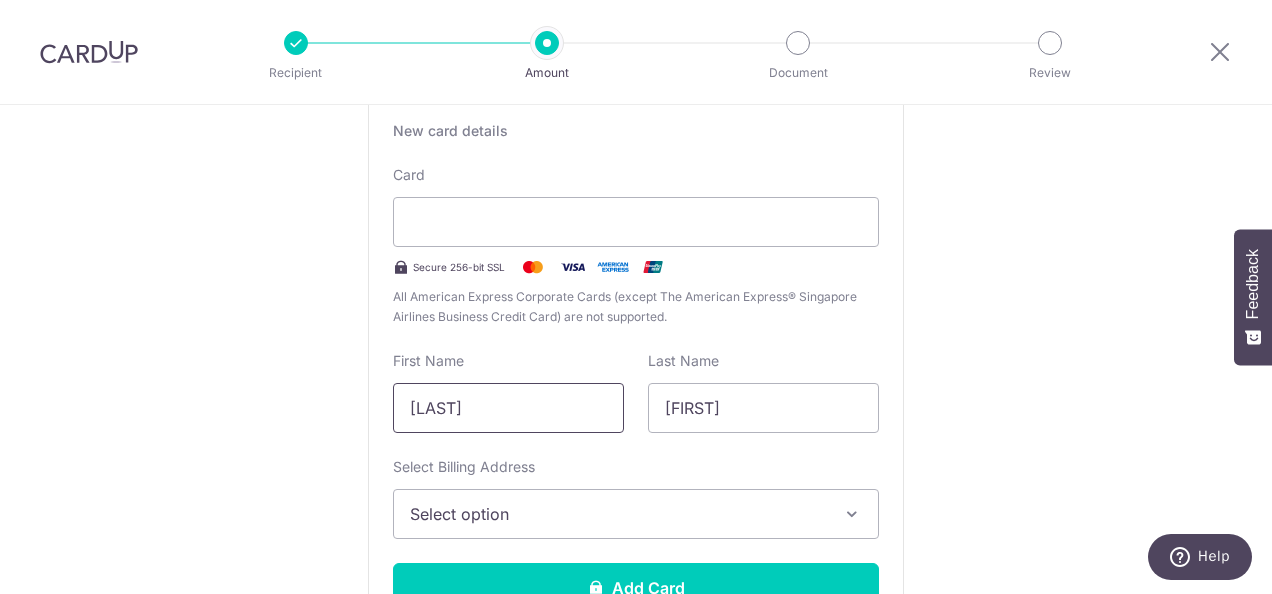 click on "[LAST]" at bounding box center [508, 408] 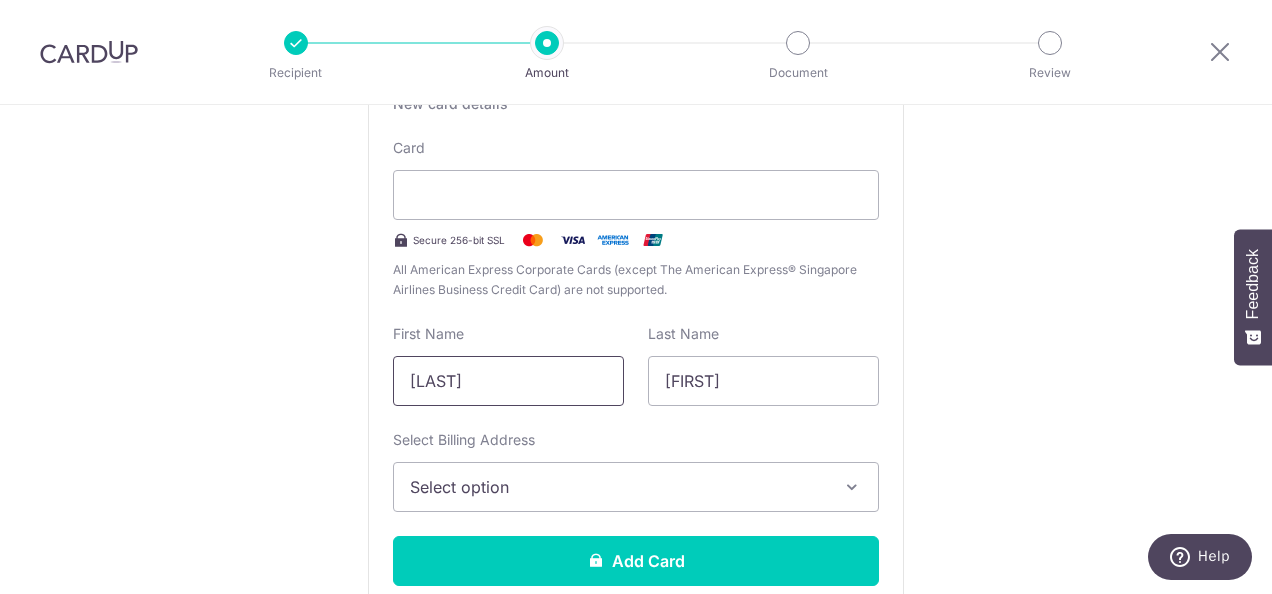 scroll, scrollTop: 458, scrollLeft: 0, axis: vertical 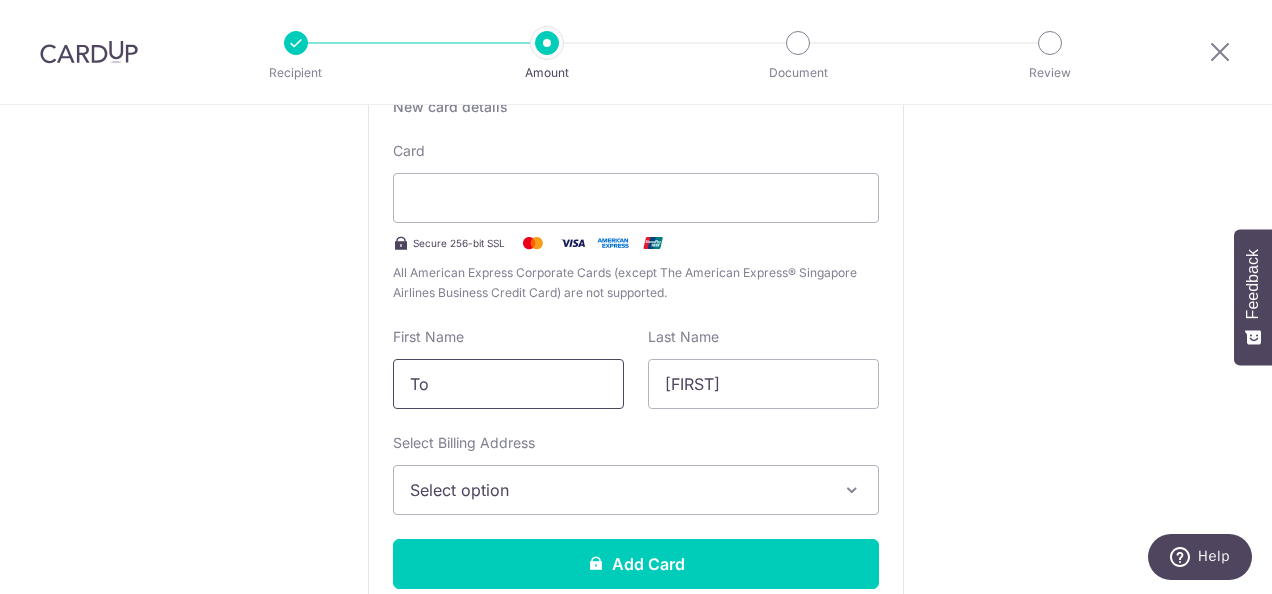 type on "T" 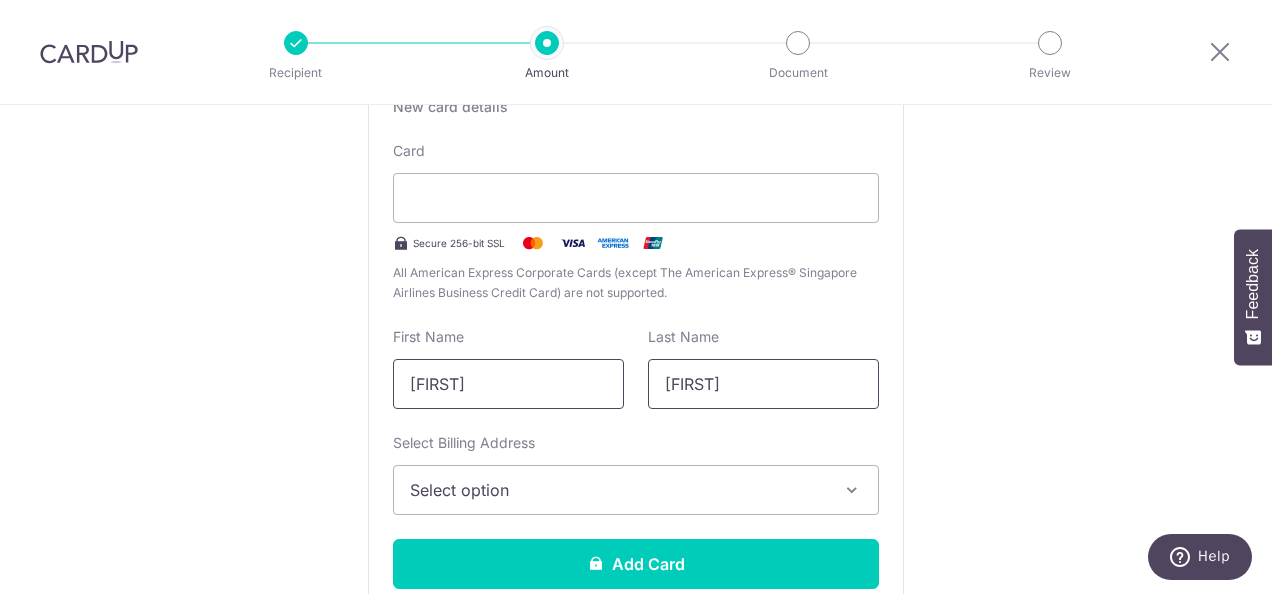 type on "[FIRST]" 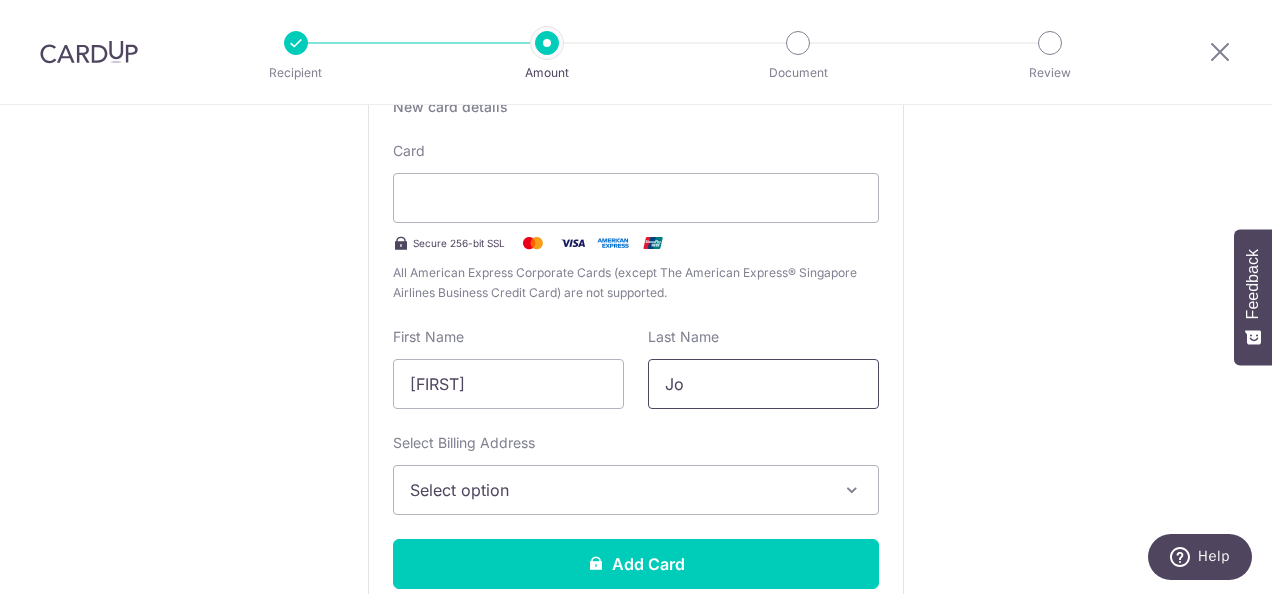 type on "J" 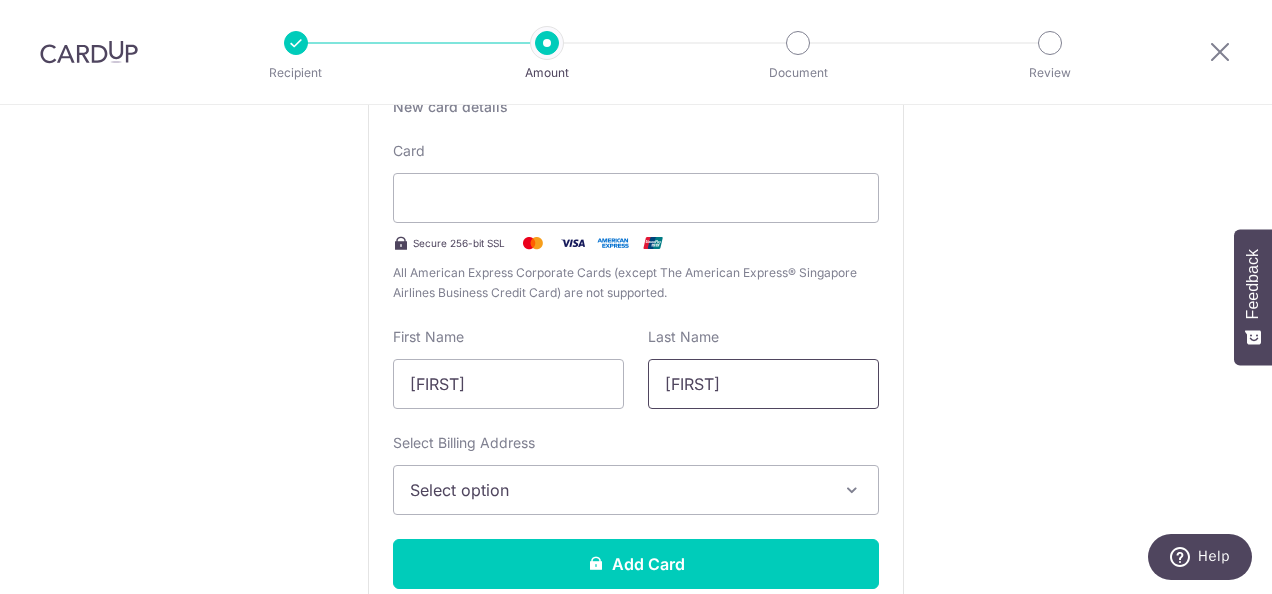 type on "[FIRST]" 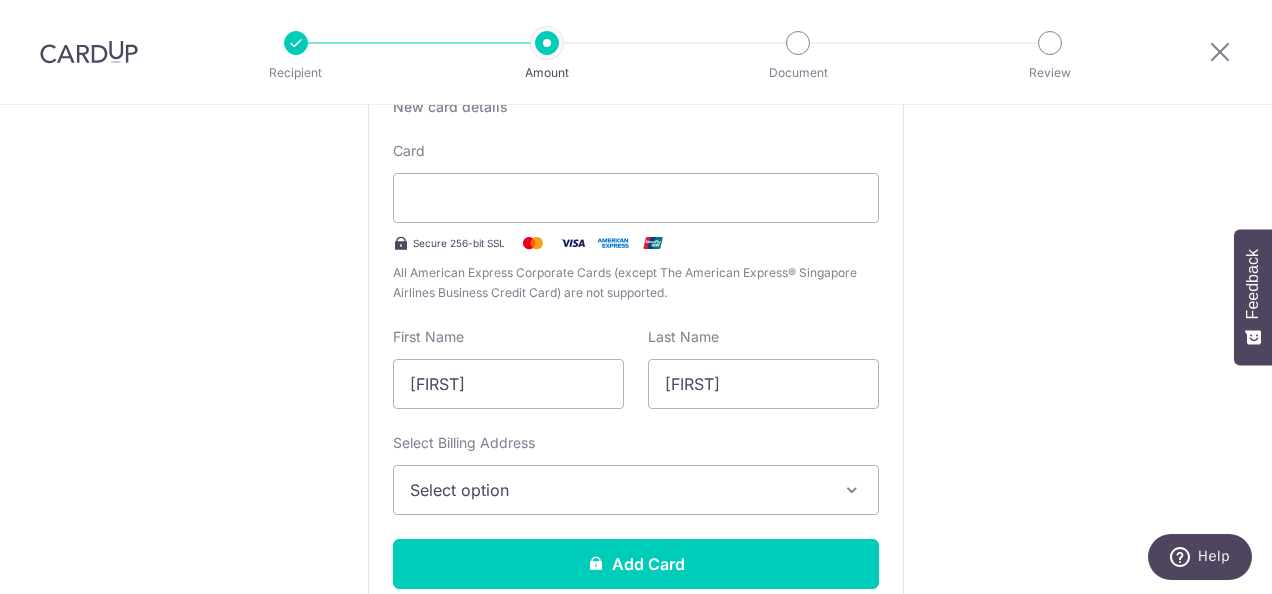 click on "Select option" at bounding box center [618, 490] 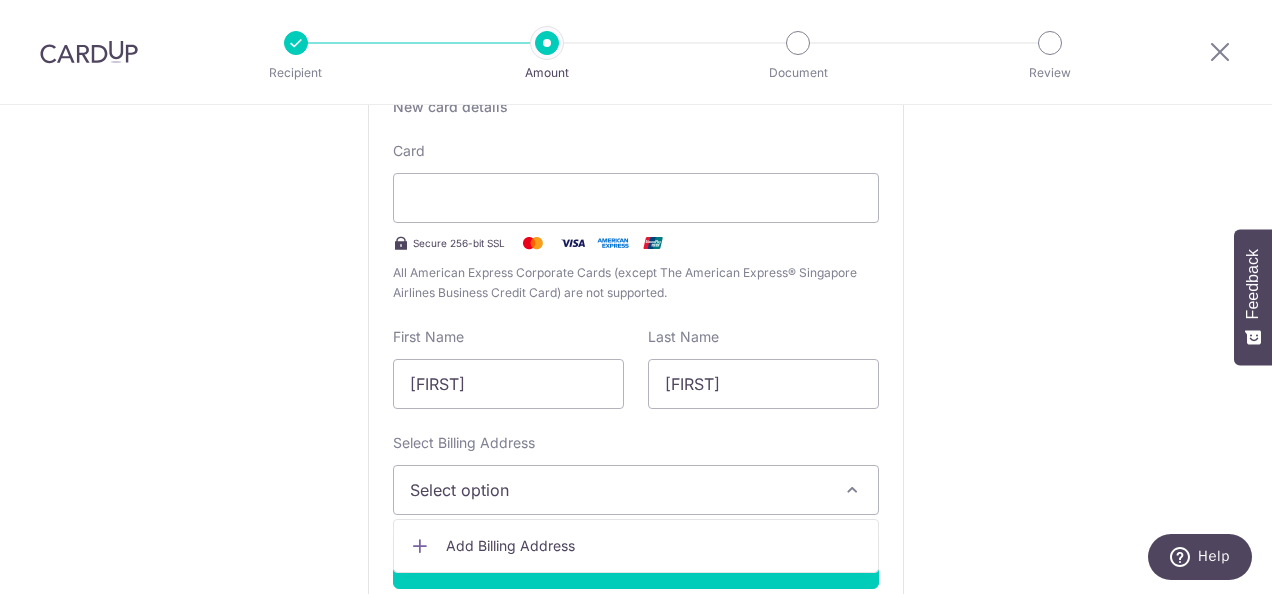 click on "Add Billing Address" at bounding box center [654, 546] 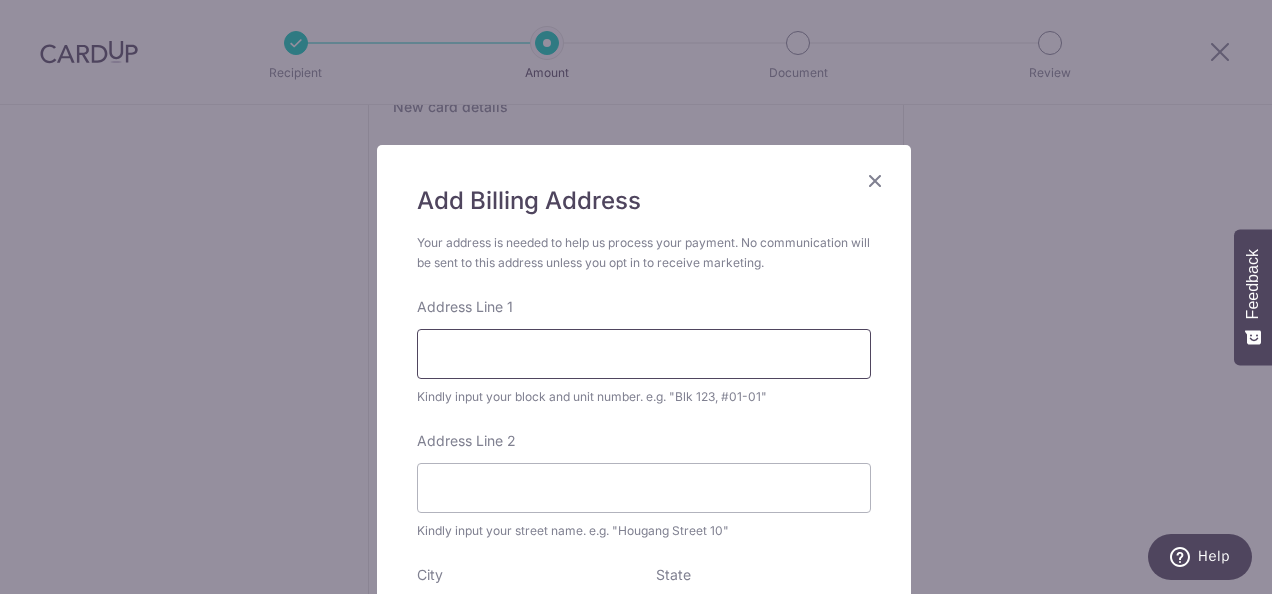 click on "Address Line 1" at bounding box center [644, 354] 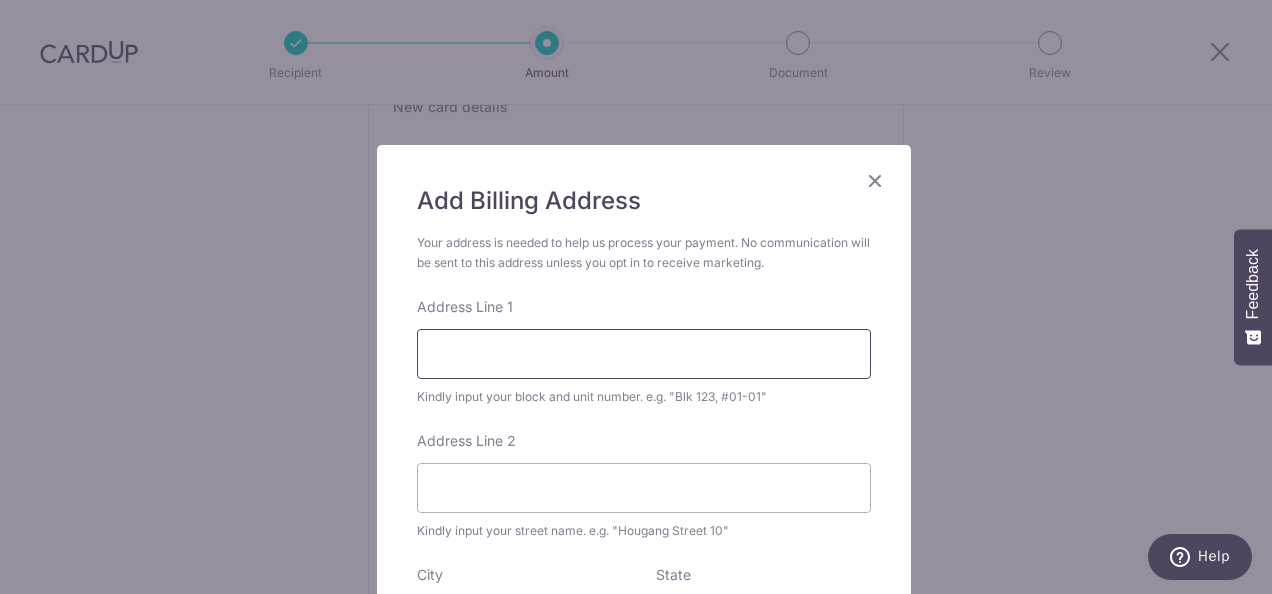 type on "33 Jalan Limau Bali" 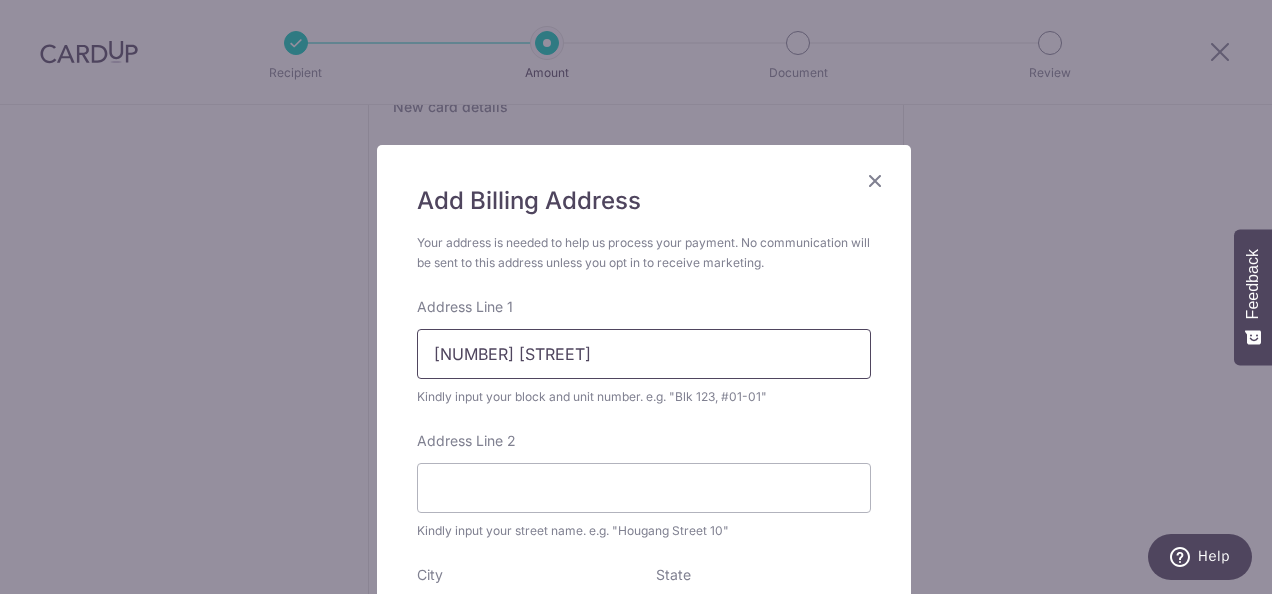 type on "468504" 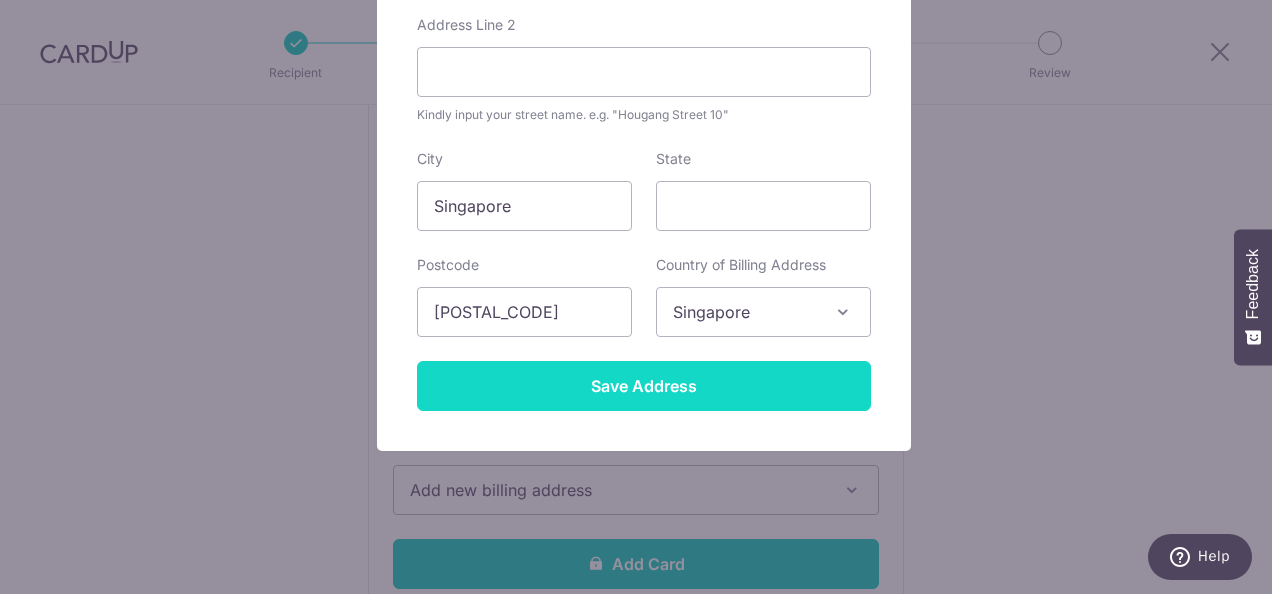 click on "Save Address" at bounding box center [644, 386] 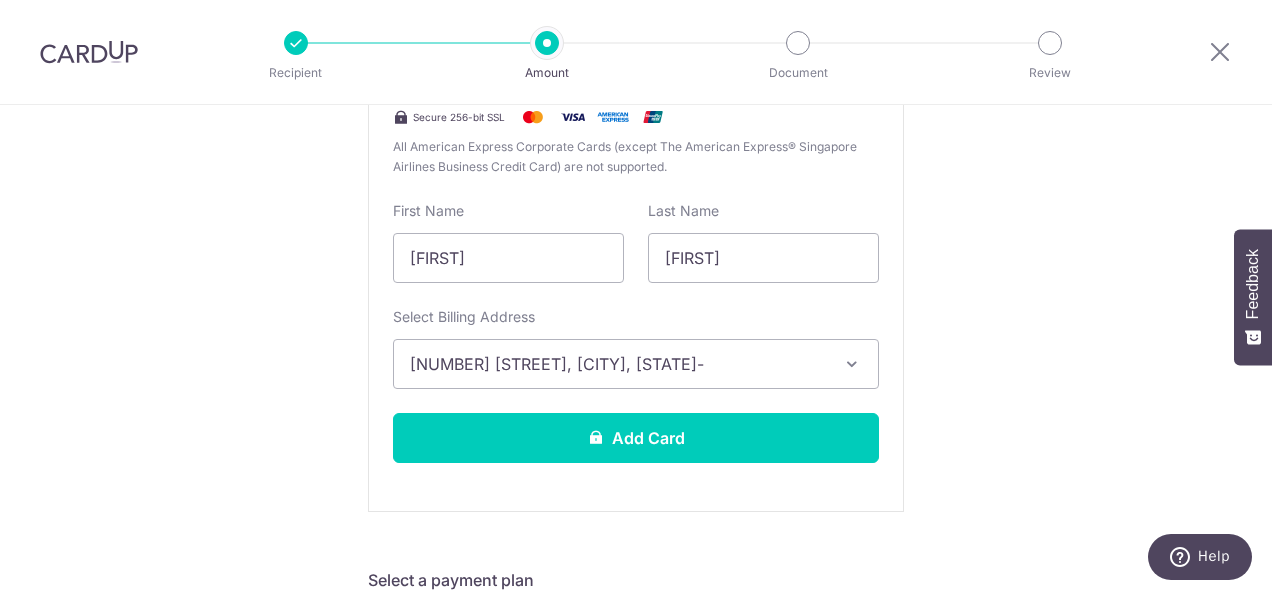 scroll, scrollTop: 606, scrollLeft: 0, axis: vertical 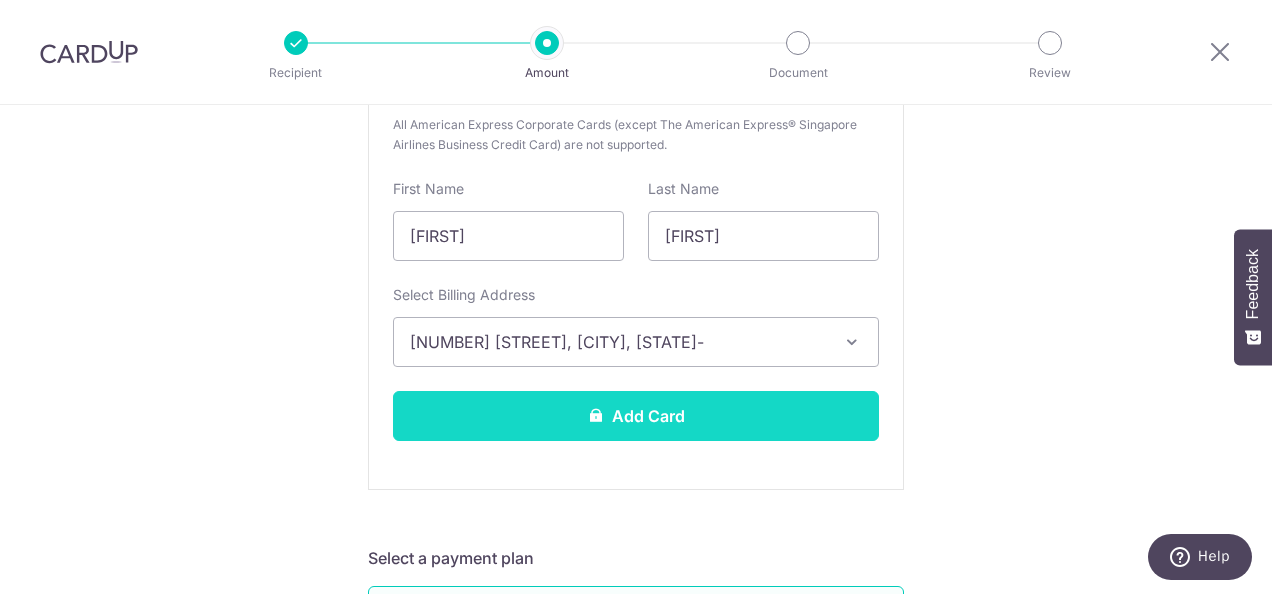 click on "Add Card" at bounding box center (636, 416) 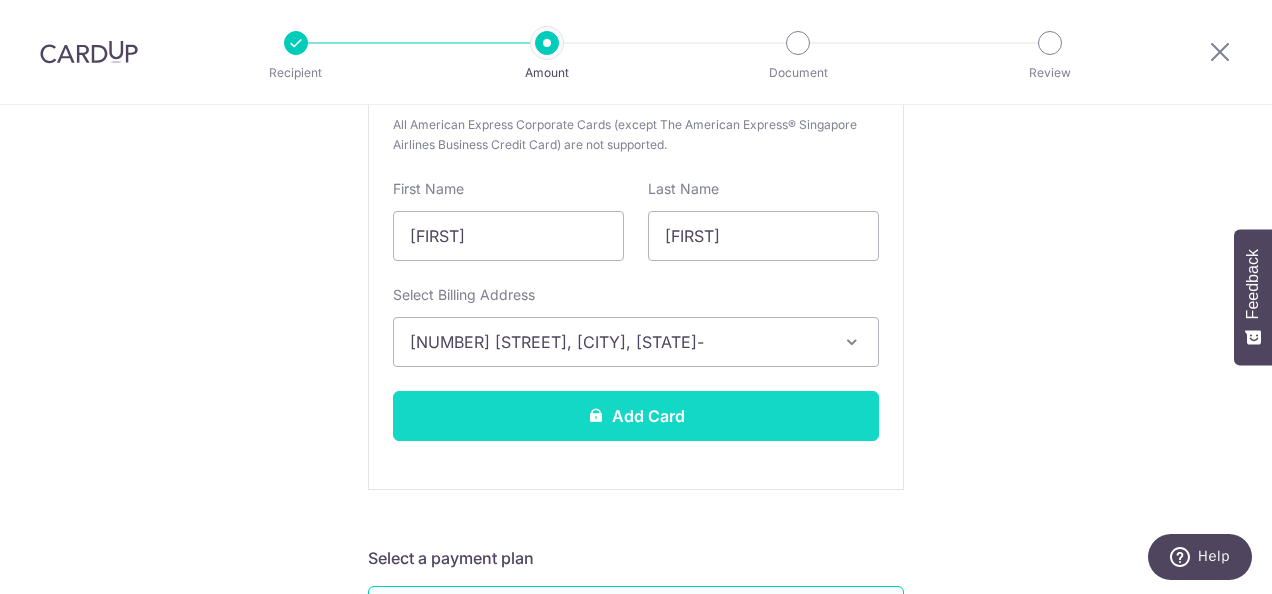 click on "Add Card" at bounding box center [636, 416] 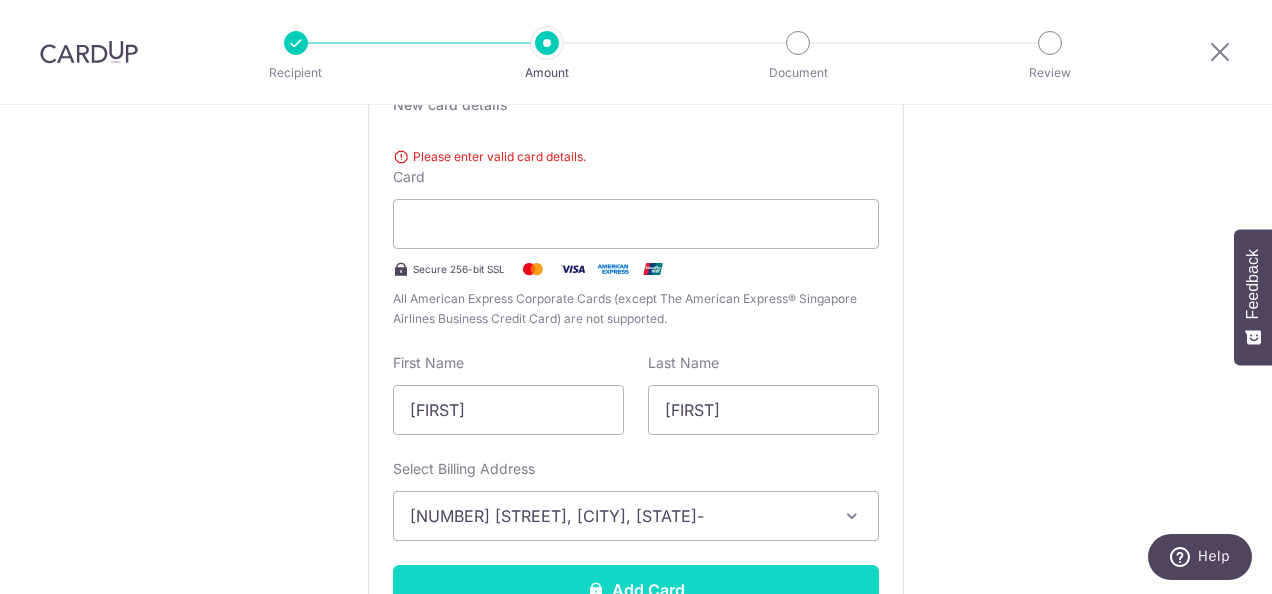 scroll, scrollTop: 461, scrollLeft: 0, axis: vertical 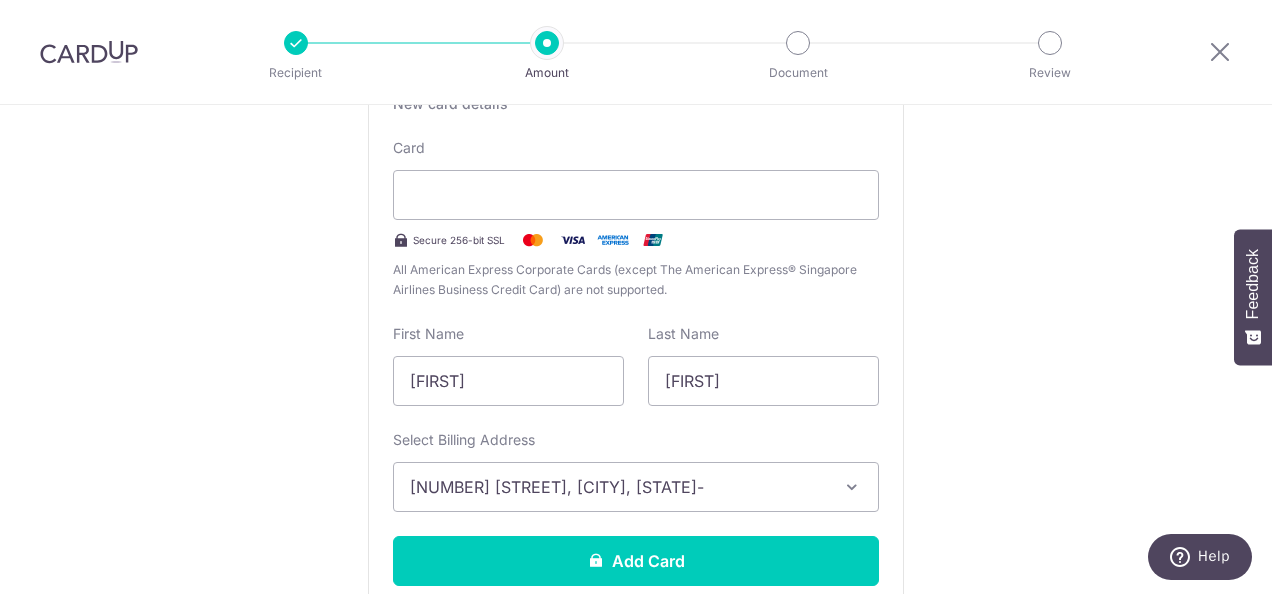 click on "Tell us more about your payment
Enter one-time or monthly payment amount
SGD
The  total tax payment amounts scheduled  should not exceed the outstanding balance in your latest Statement of Account.
Select Card
Add new card
Add credit card
Secure 256-bit SSL
Text
New card details
Please enter valid card details.
Card" at bounding box center [636, 847] 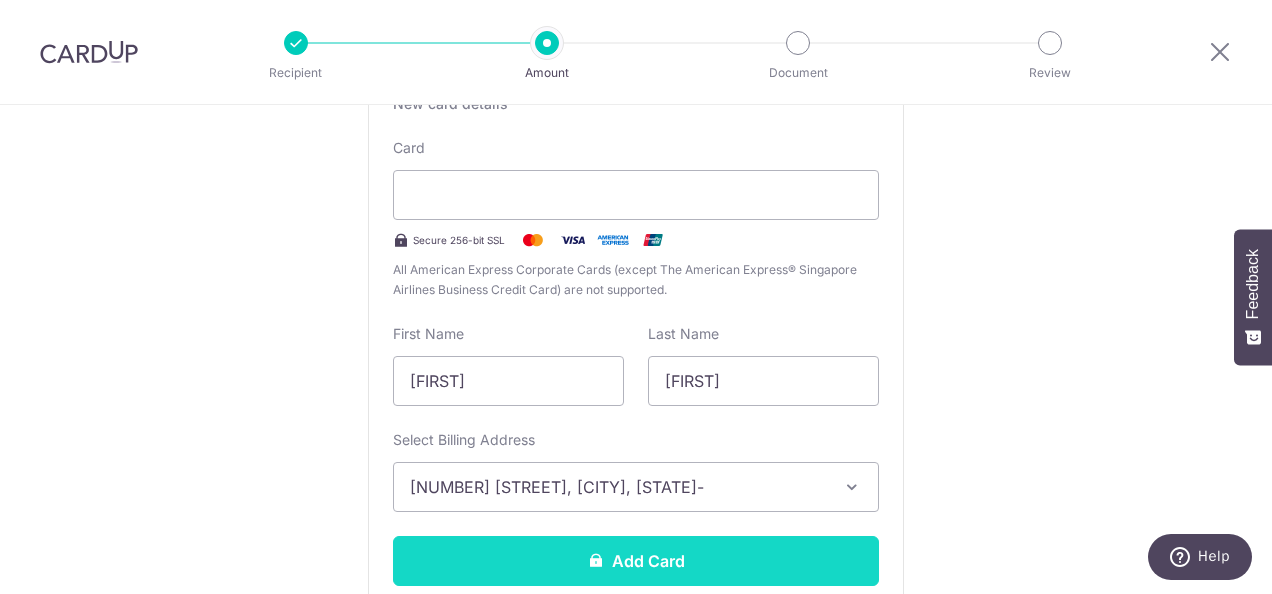 click on "Add Card" at bounding box center [636, 561] 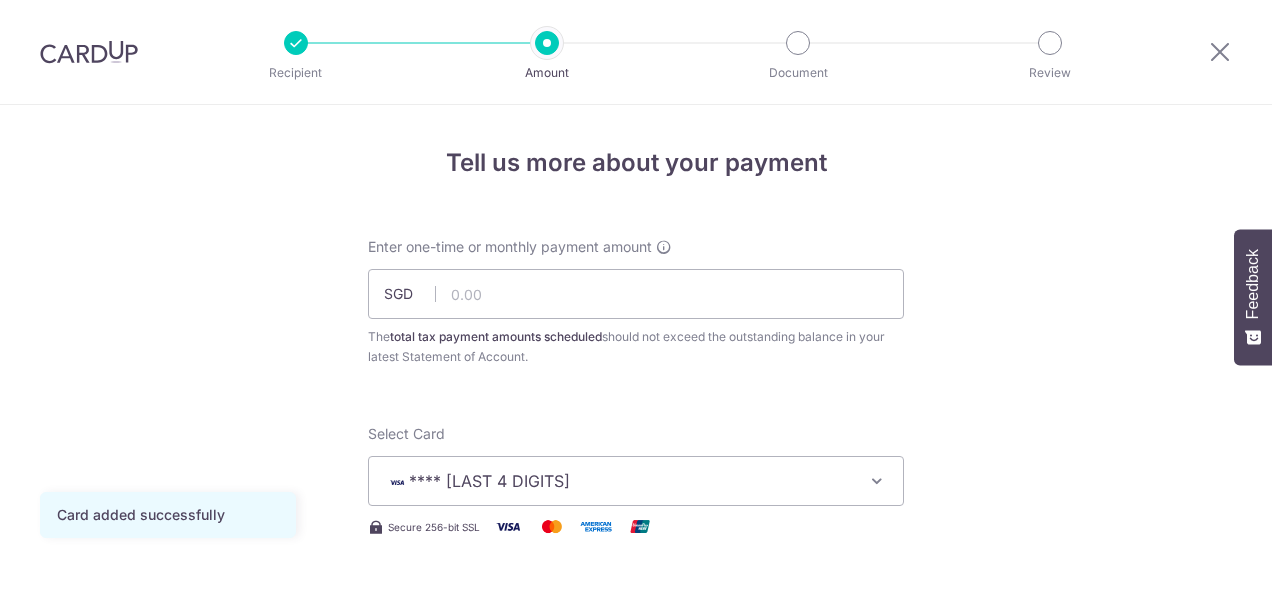 scroll, scrollTop: 0, scrollLeft: 0, axis: both 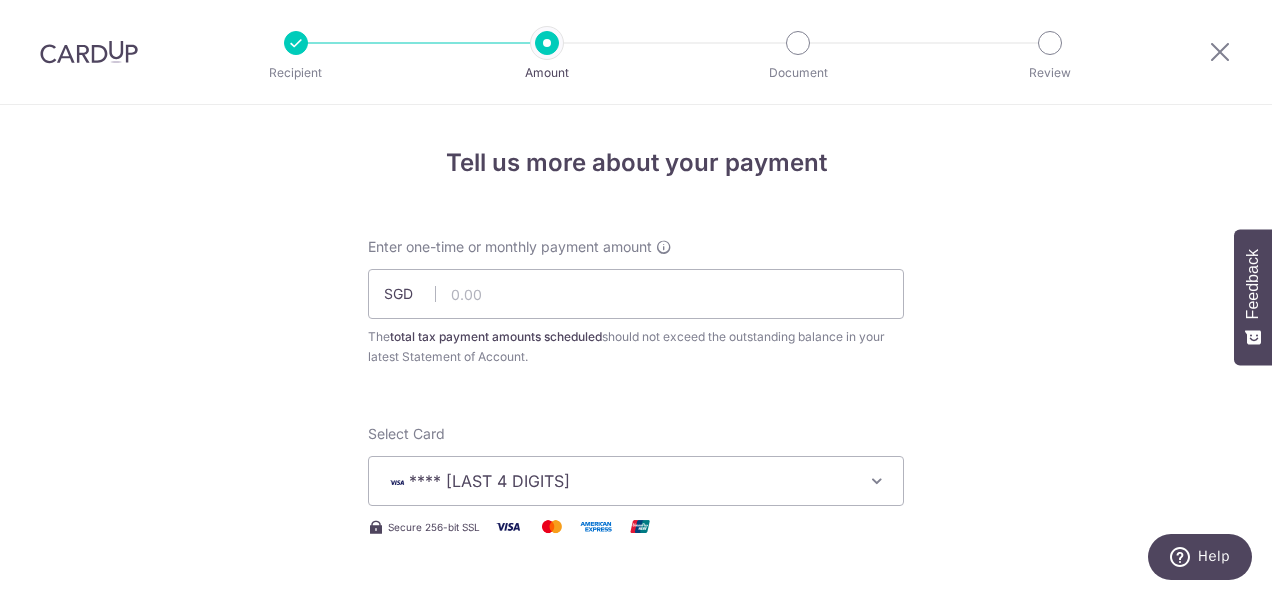 click on "Tell us more about your payment
Enter one-time or monthly payment amount
SGD
The  total tax payment amounts scheduled  should not exceed the outstanding balance in your latest Statement of Account.
Card added successfully
Select Card
**** 7723
Add credit card
Your Cards
**** 7723
Secure 256-bit SSL
Text" at bounding box center [636, 1033] 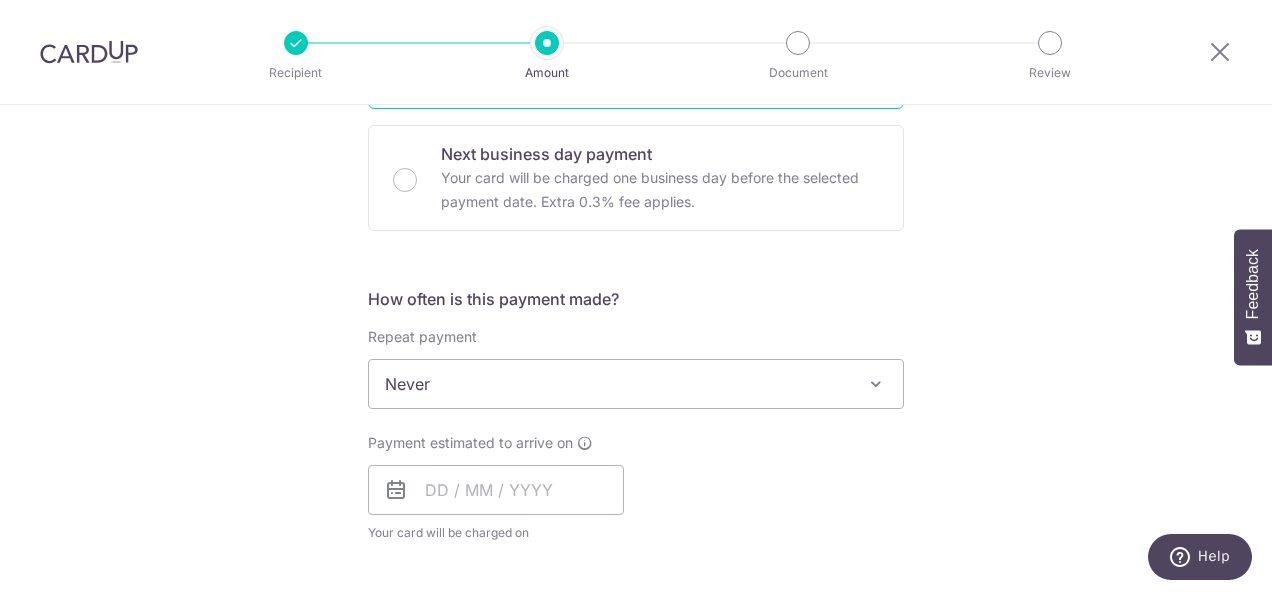 scroll, scrollTop: 680, scrollLeft: 0, axis: vertical 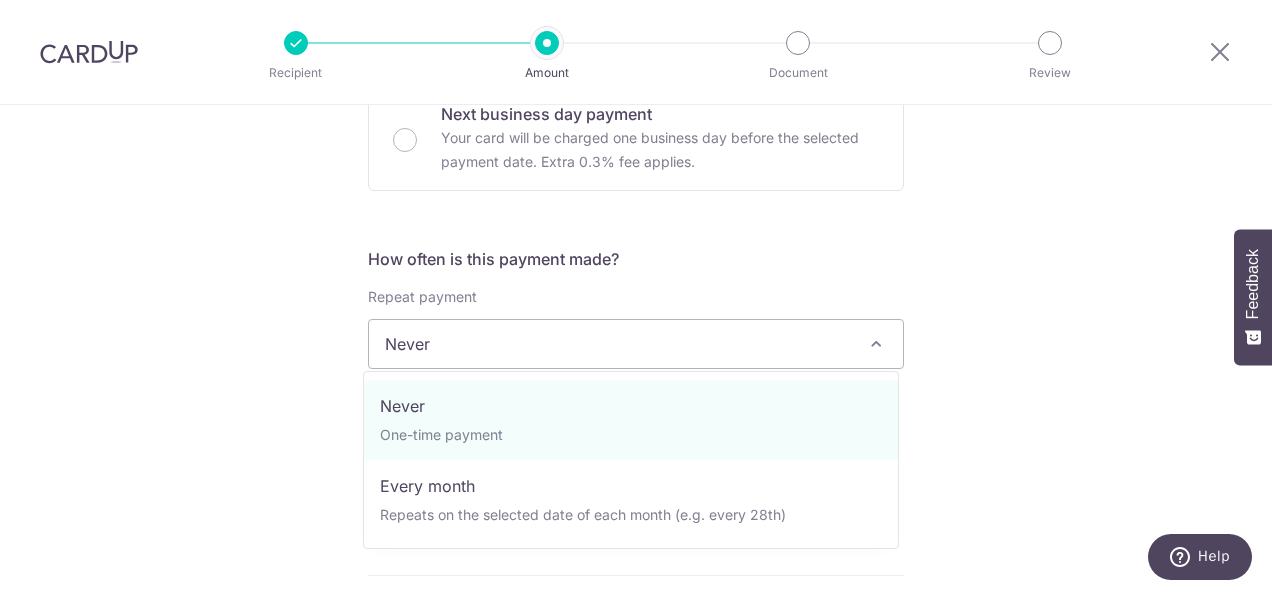 click on "Never" at bounding box center (636, 344) 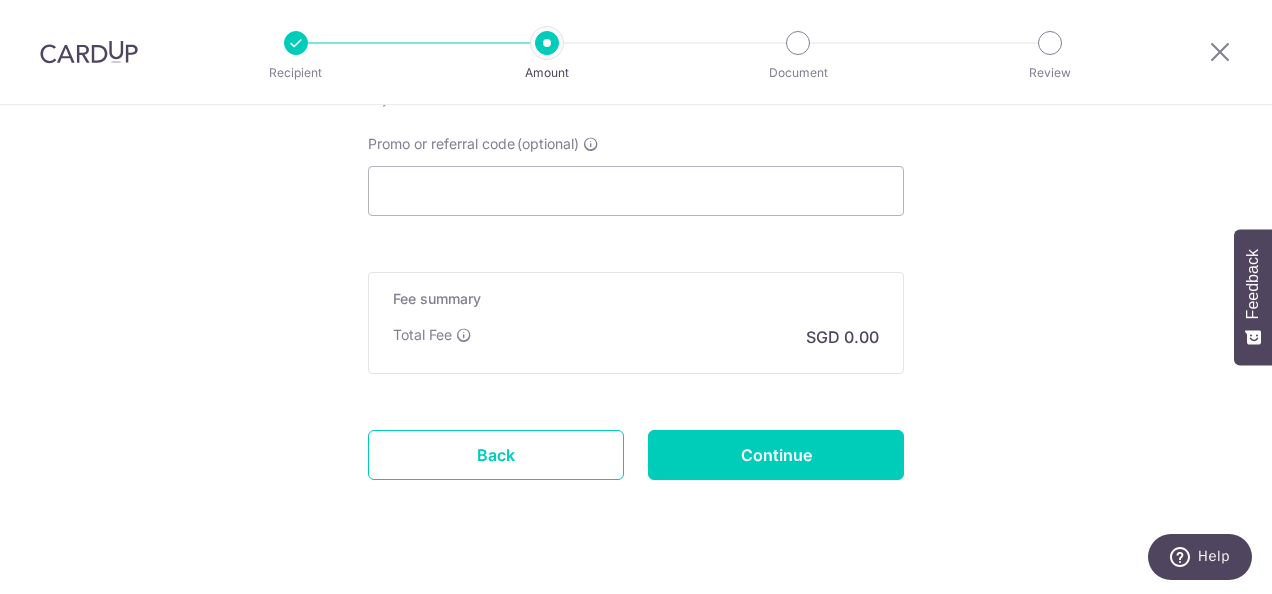 scroll, scrollTop: 1364, scrollLeft: 0, axis: vertical 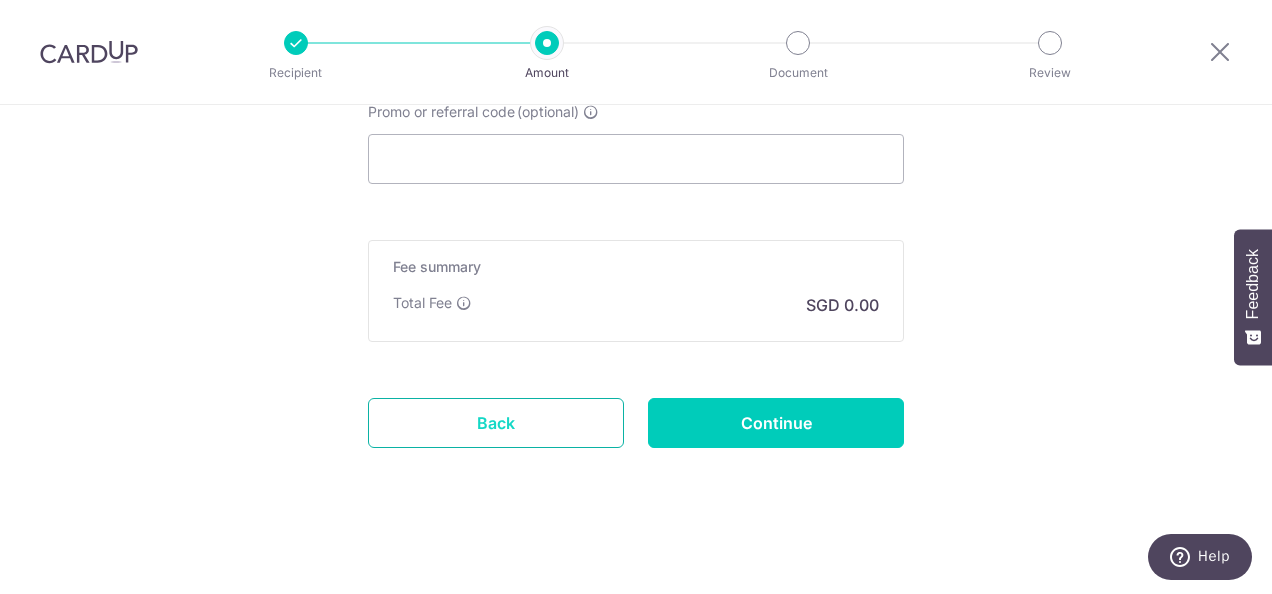 click on "Back" at bounding box center (496, 423) 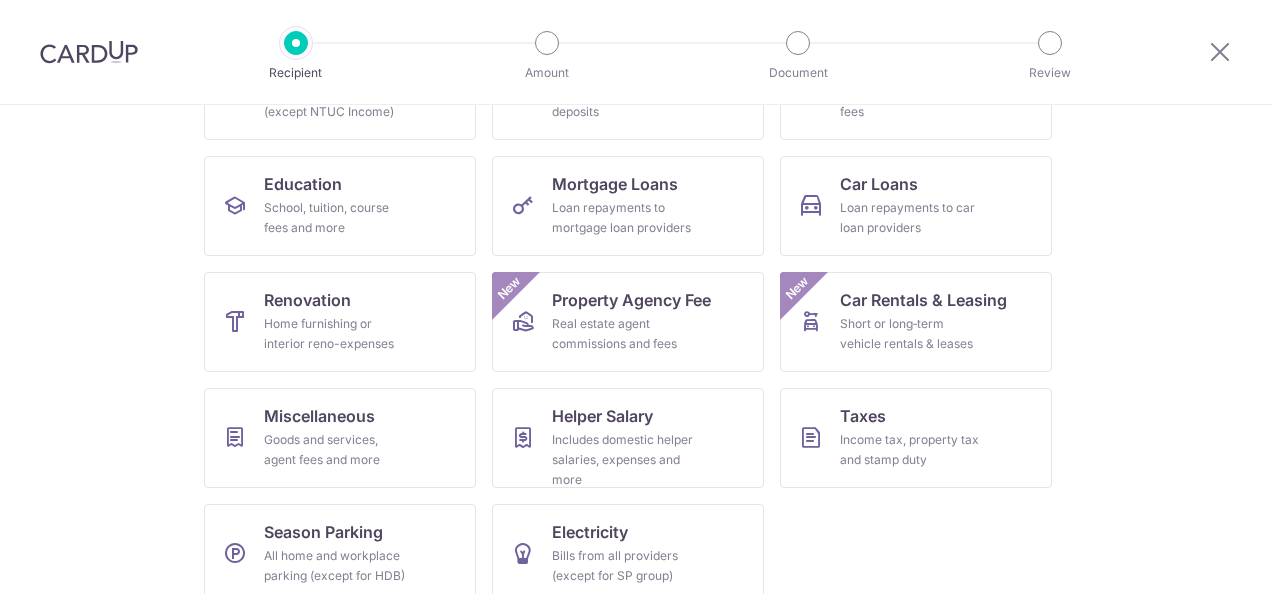 scroll, scrollTop: 300, scrollLeft: 0, axis: vertical 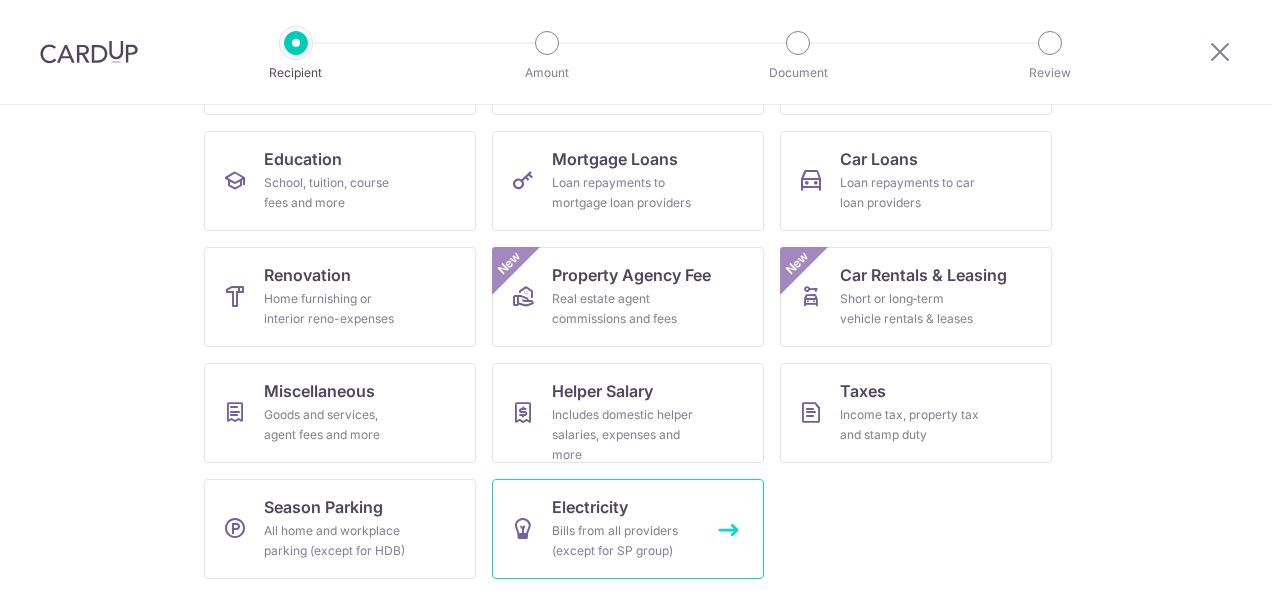 click on "Bills from all providers (except for SP group)" at bounding box center (624, 541) 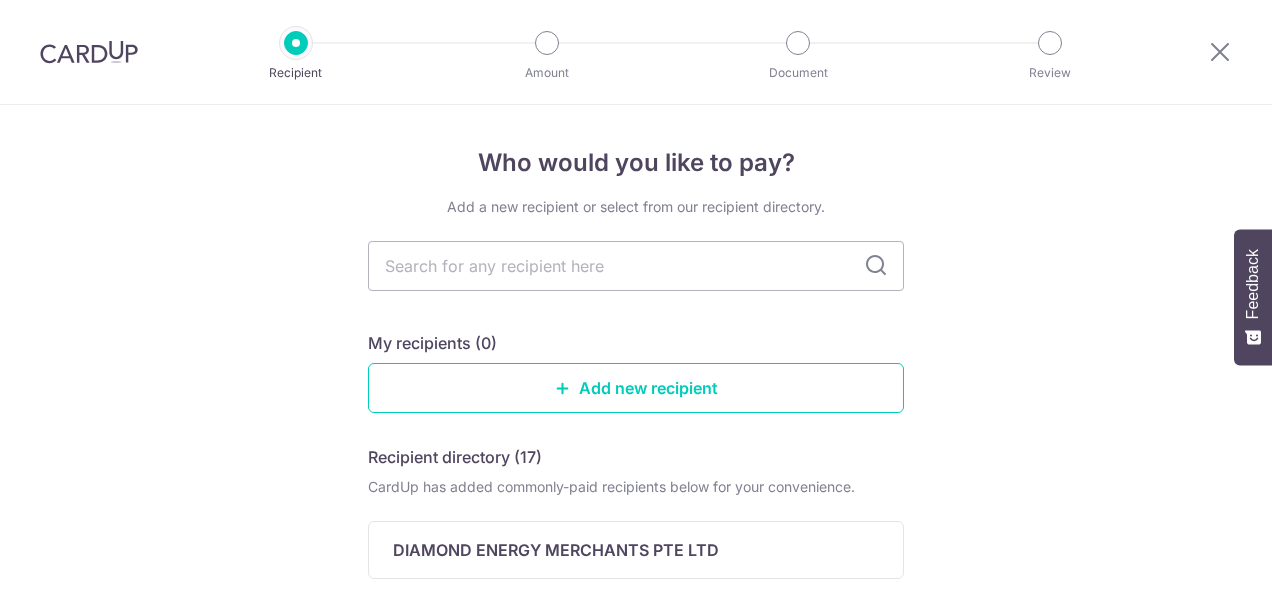 scroll, scrollTop: 0, scrollLeft: 0, axis: both 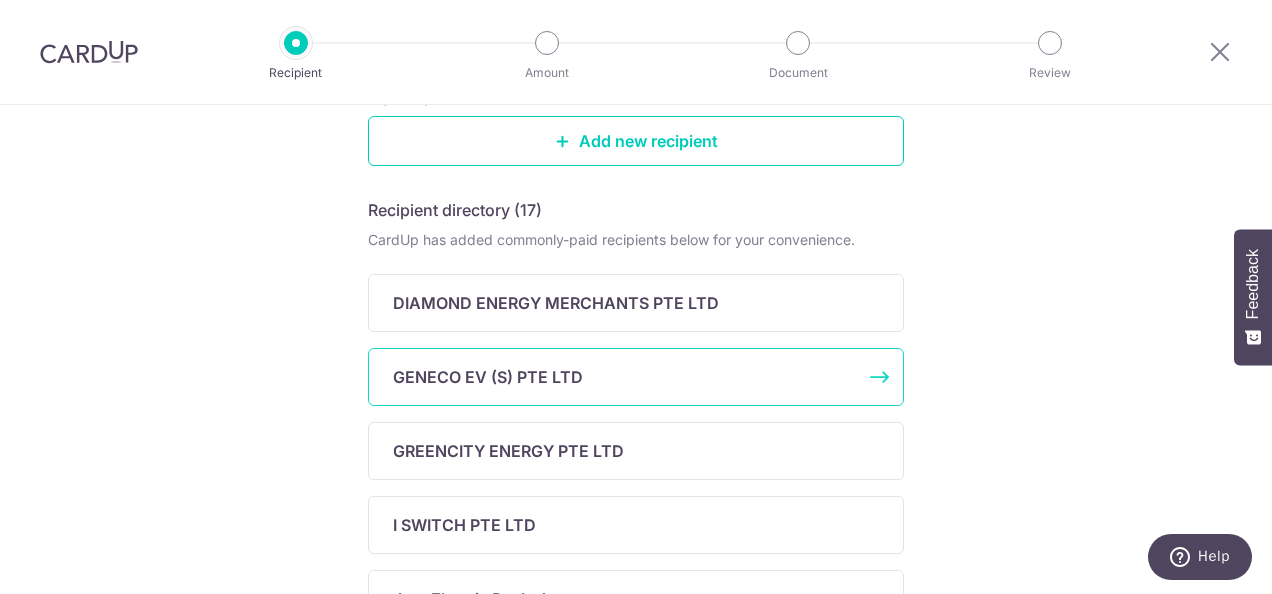 click on "GENECO EV (S) PTE LTD" at bounding box center [624, 377] 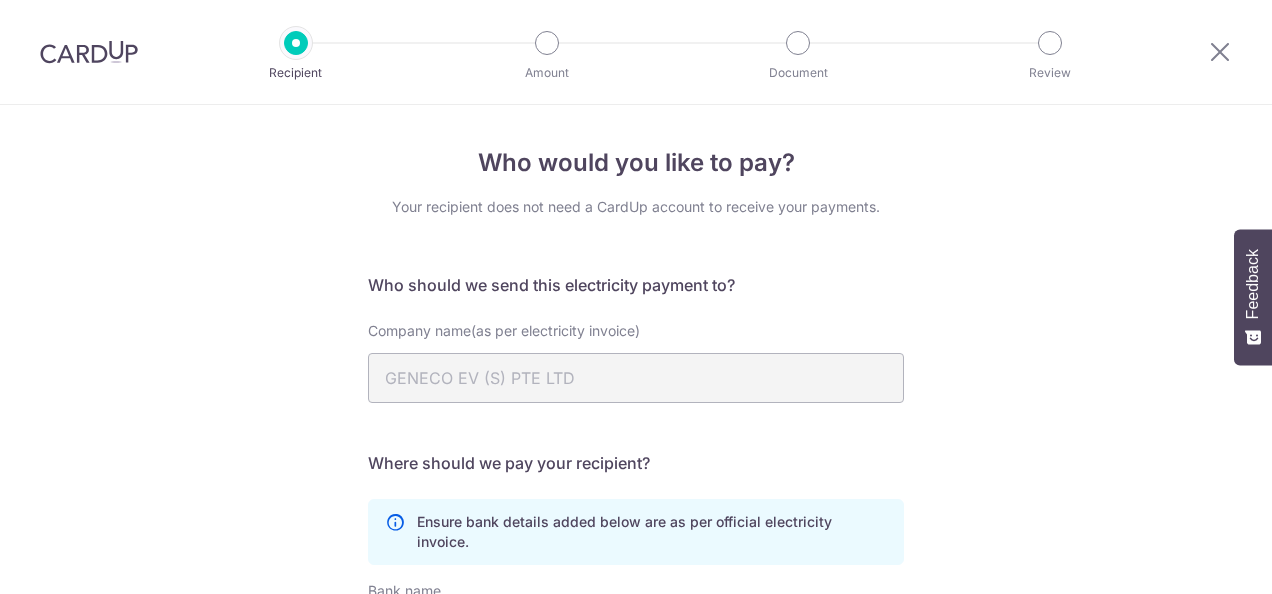 scroll, scrollTop: 0, scrollLeft: 0, axis: both 